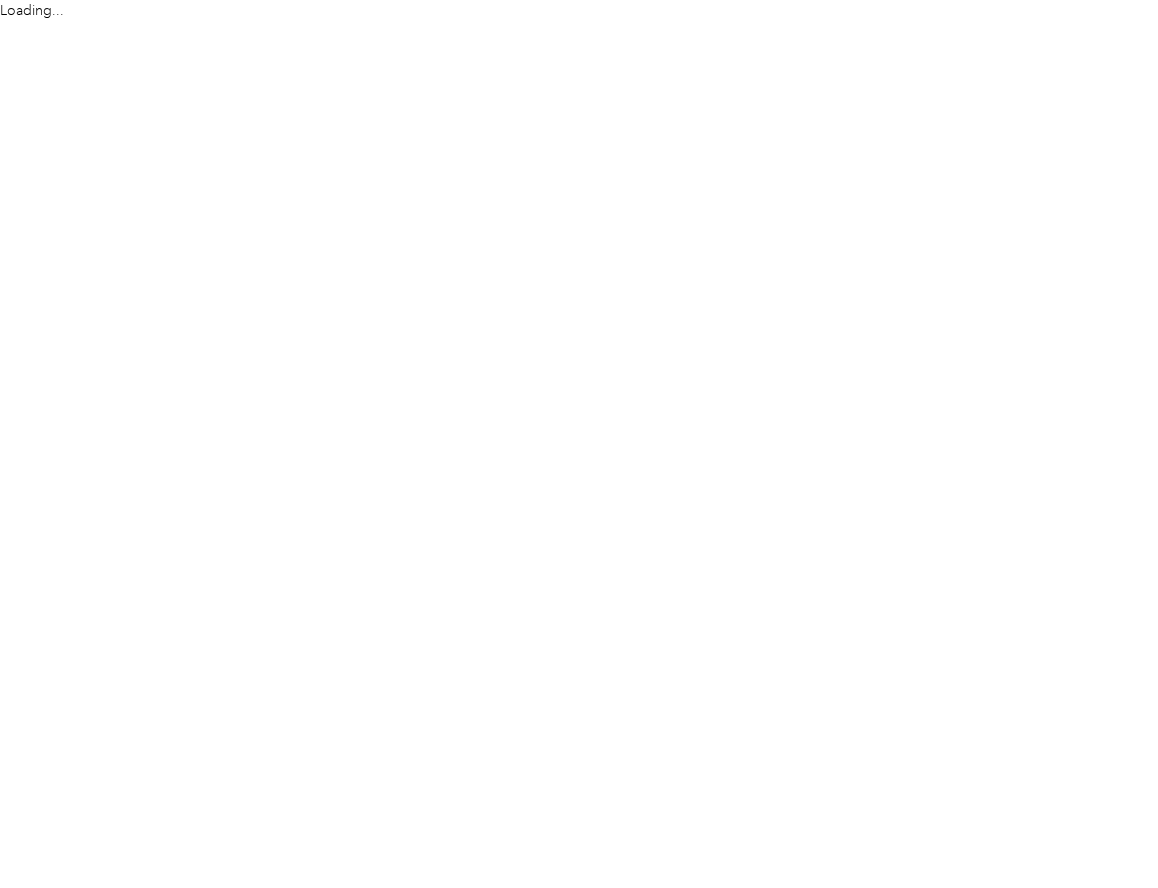 scroll, scrollTop: 0, scrollLeft: 0, axis: both 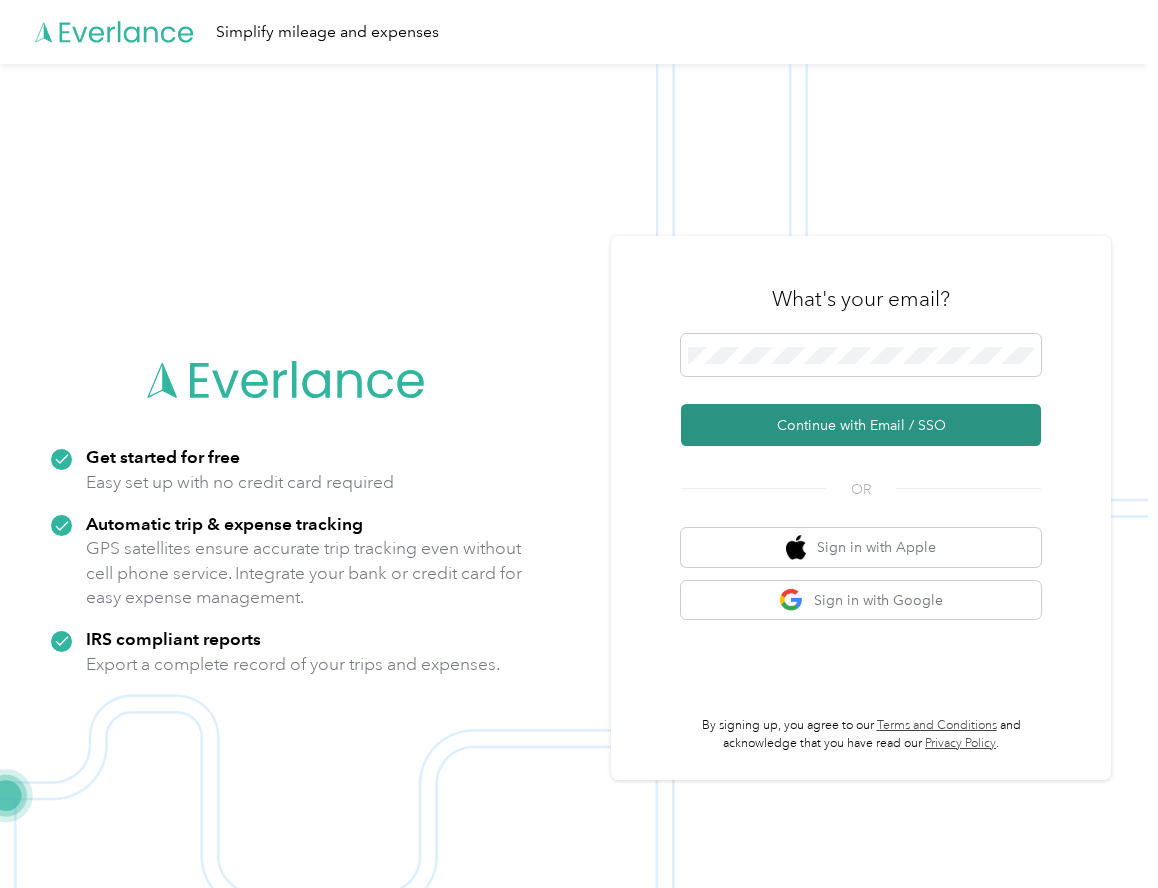 click on "Continue with Email / SSO" at bounding box center (861, 425) 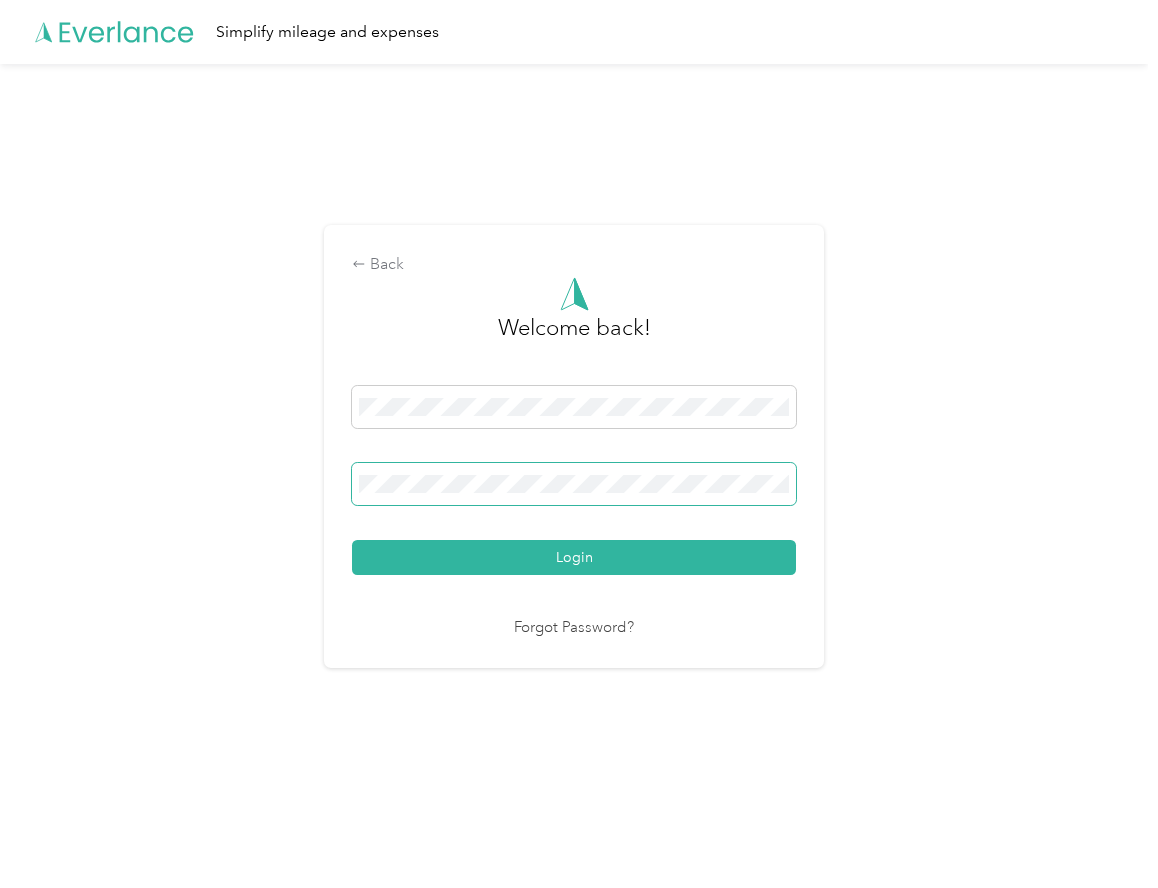 click on "Login" at bounding box center (574, 557) 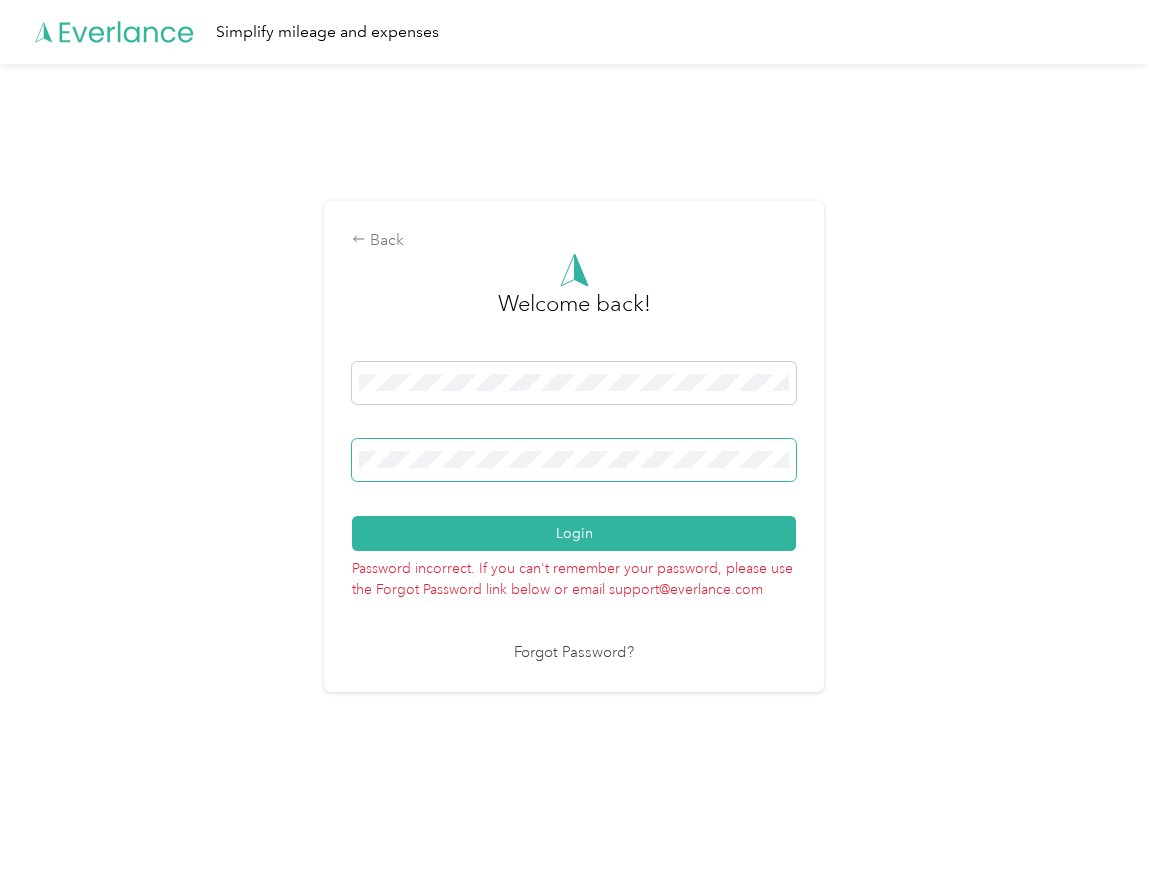 click at bounding box center (574, 460) 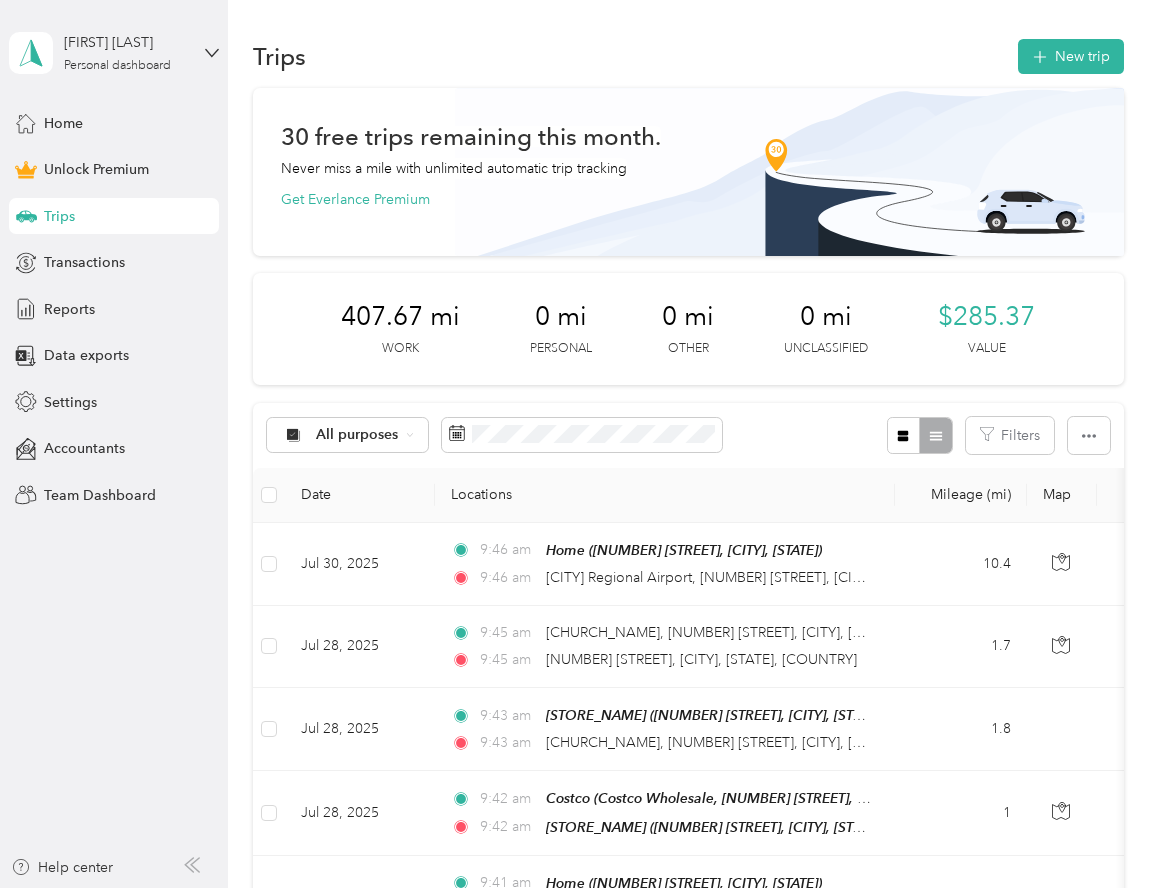 click on "Trips" at bounding box center (114, 216) 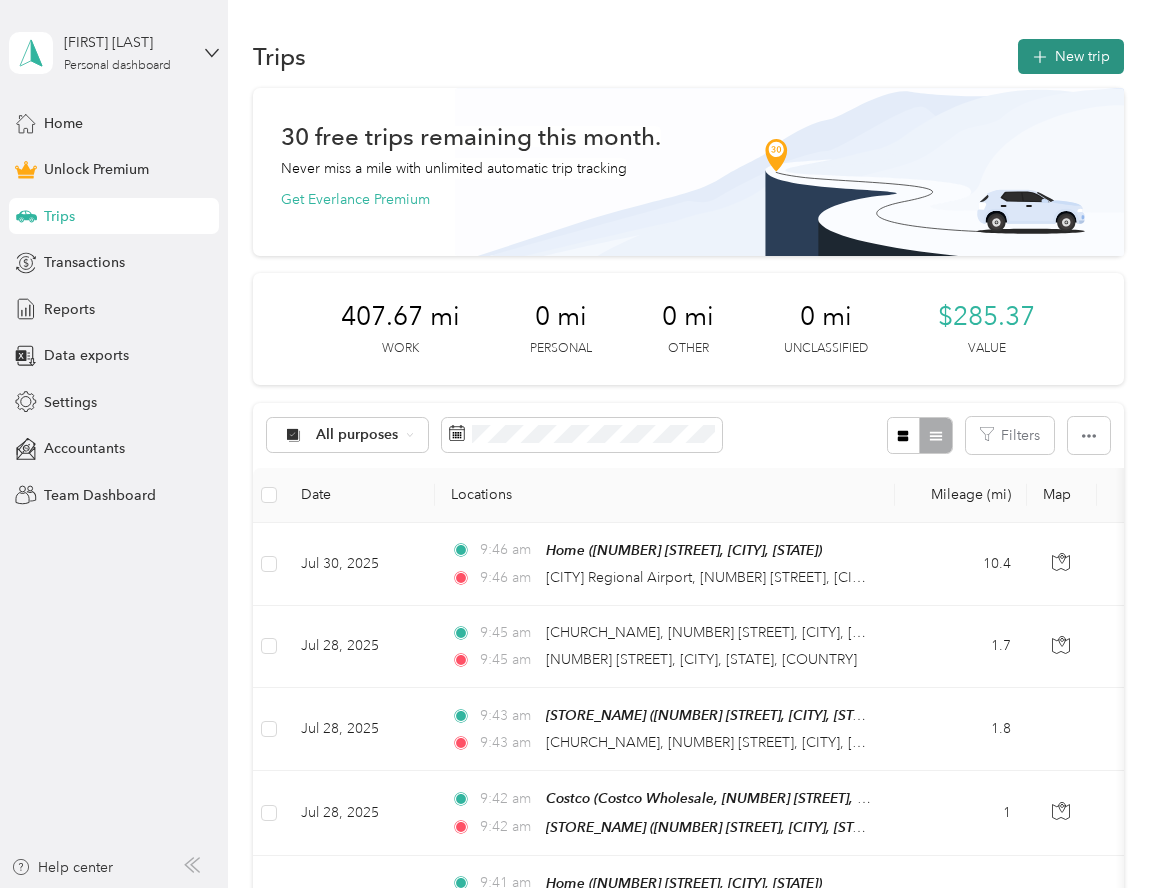 click on "New trip" at bounding box center [1071, 56] 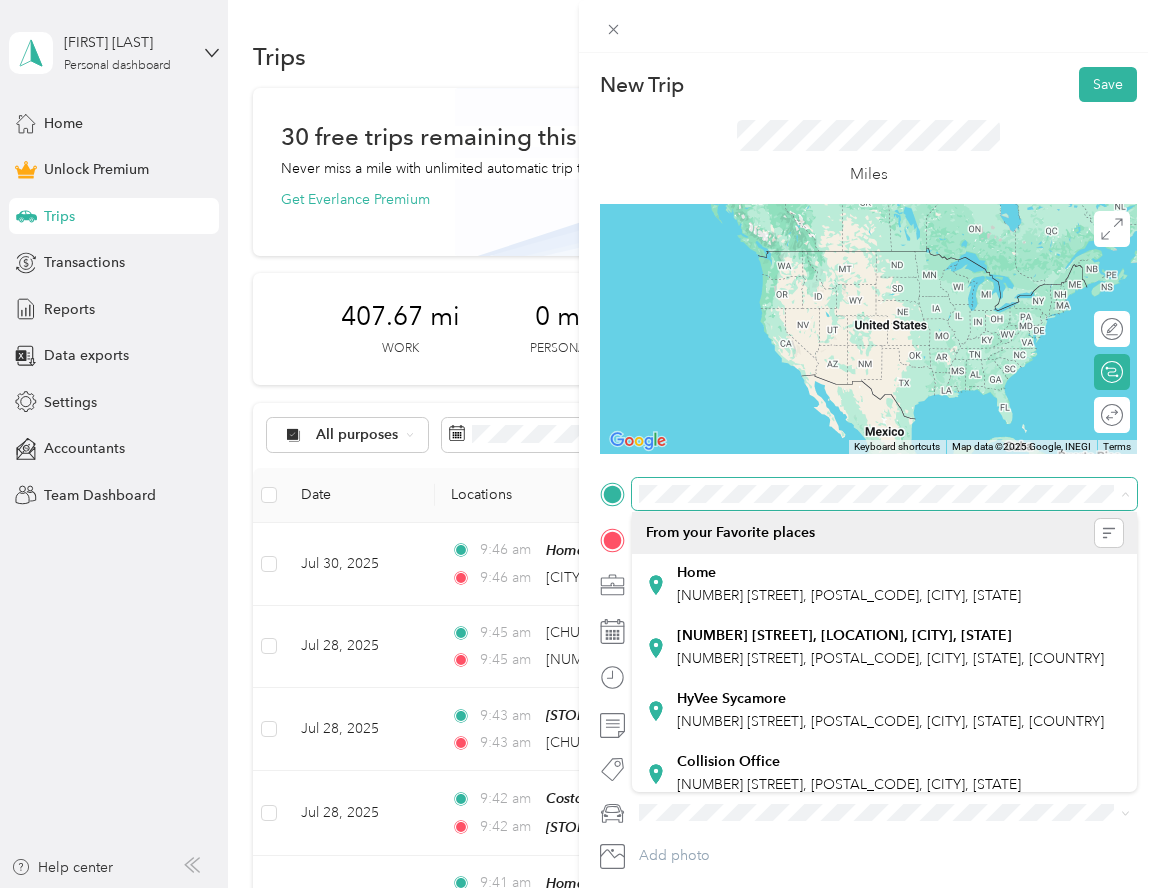 click on "New Trip Save This trip cannot be edited because it is either under review, approved, or paid. Contact your Team Manager to edit it. Miles ← Move left → Move right ↑ Move up ↓ Move down + Zoom in - Zoom out Home Jump left by 75% End Jump right by 75% Page Up Jump up by 75% Page Down Jump down by 75% Keyboard shortcuts Map Data Map data ©2025 Google, INEGI Map data ©2025 Google, INEGI 1000 km  Click to toggle between metric and imperial units Terms Report a map error Edit route Calculate route Round trip TO Add photo" at bounding box center [579, 444] 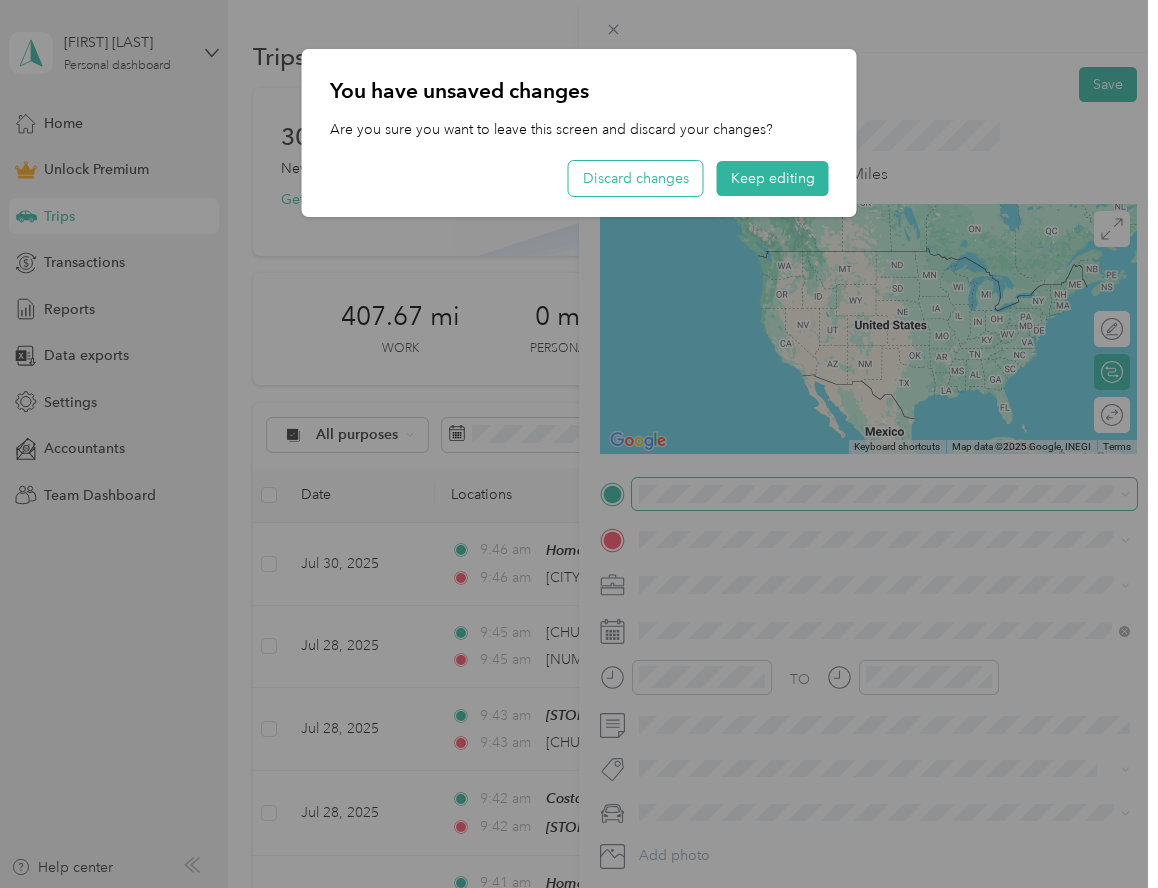 click on "Discard changes" at bounding box center [636, 178] 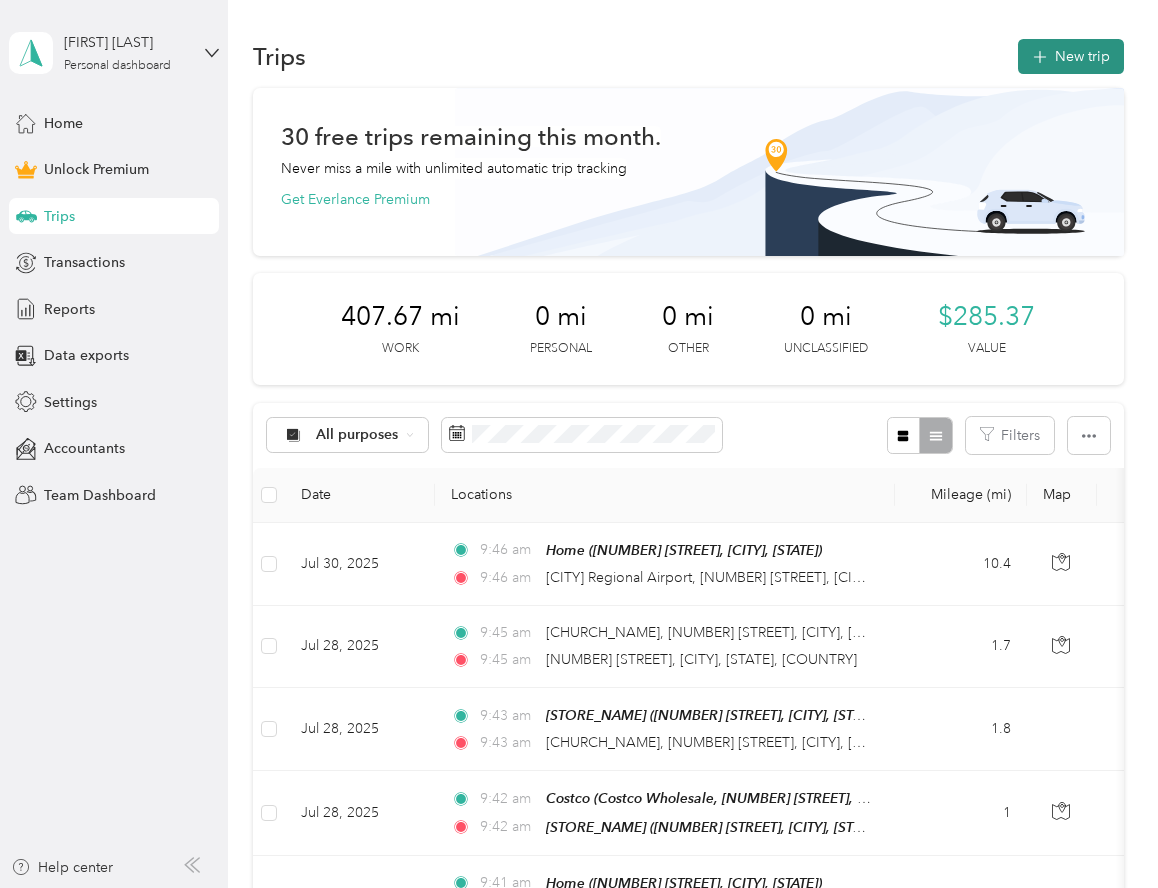 click on "New trip" at bounding box center (1071, 56) 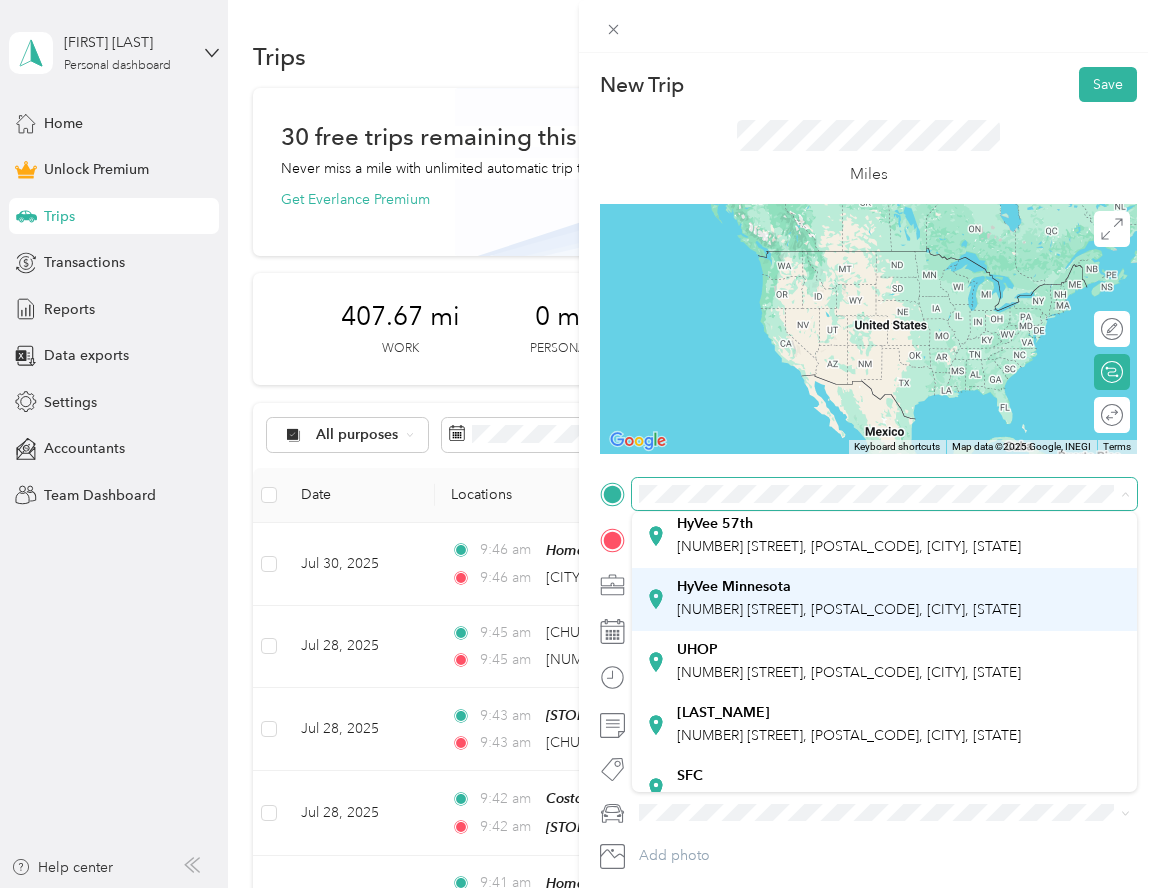 scroll, scrollTop: 392, scrollLeft: 0, axis: vertical 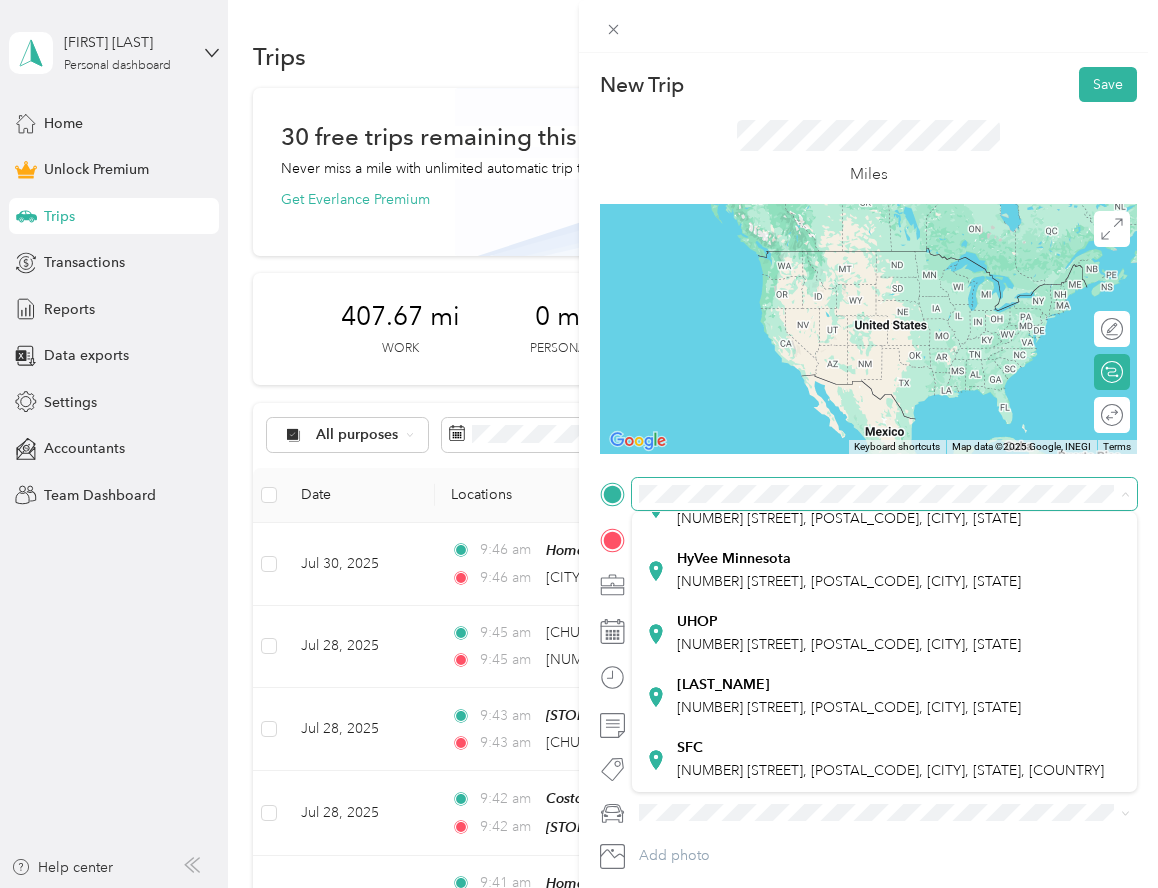 click on "New Trip Save This trip cannot be edited because it is either under review, approved, or paid. Contact your Team Manager to edit it. Miles ← Move left → Move right ↑ Move up ↓ Move down + Zoom in - Zoom out Home Jump left by 75% End Jump right by 75% Page Up Jump up by 75% Page Down Jump down by 75% Keyboard shortcuts Map Data Map data ©2025 Google, INEGI Map data ©2025 Google, INEGI 1000 km  Click to toggle between metric and imperial units Terms Report a map error Edit route Calculate route Round trip TO Add photo" at bounding box center [579, 444] 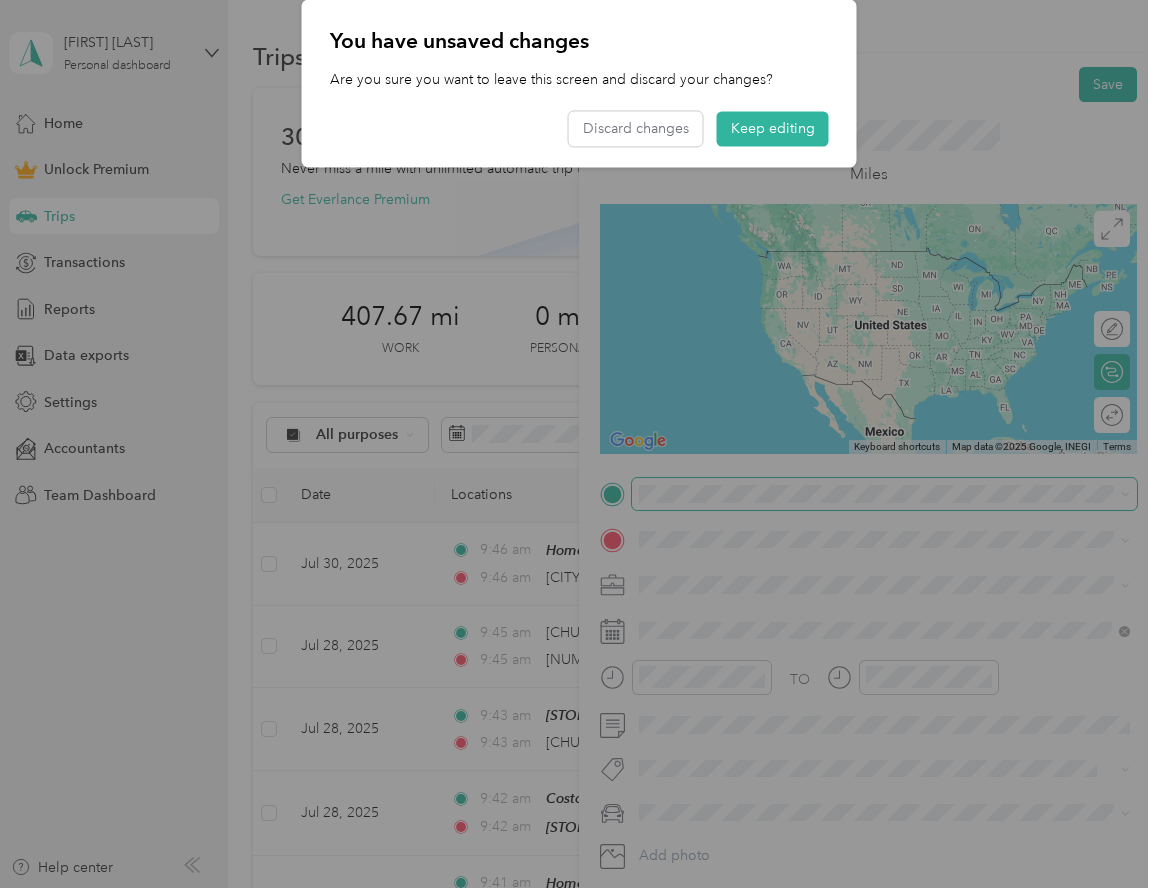scroll, scrollTop: 0, scrollLeft: 0, axis: both 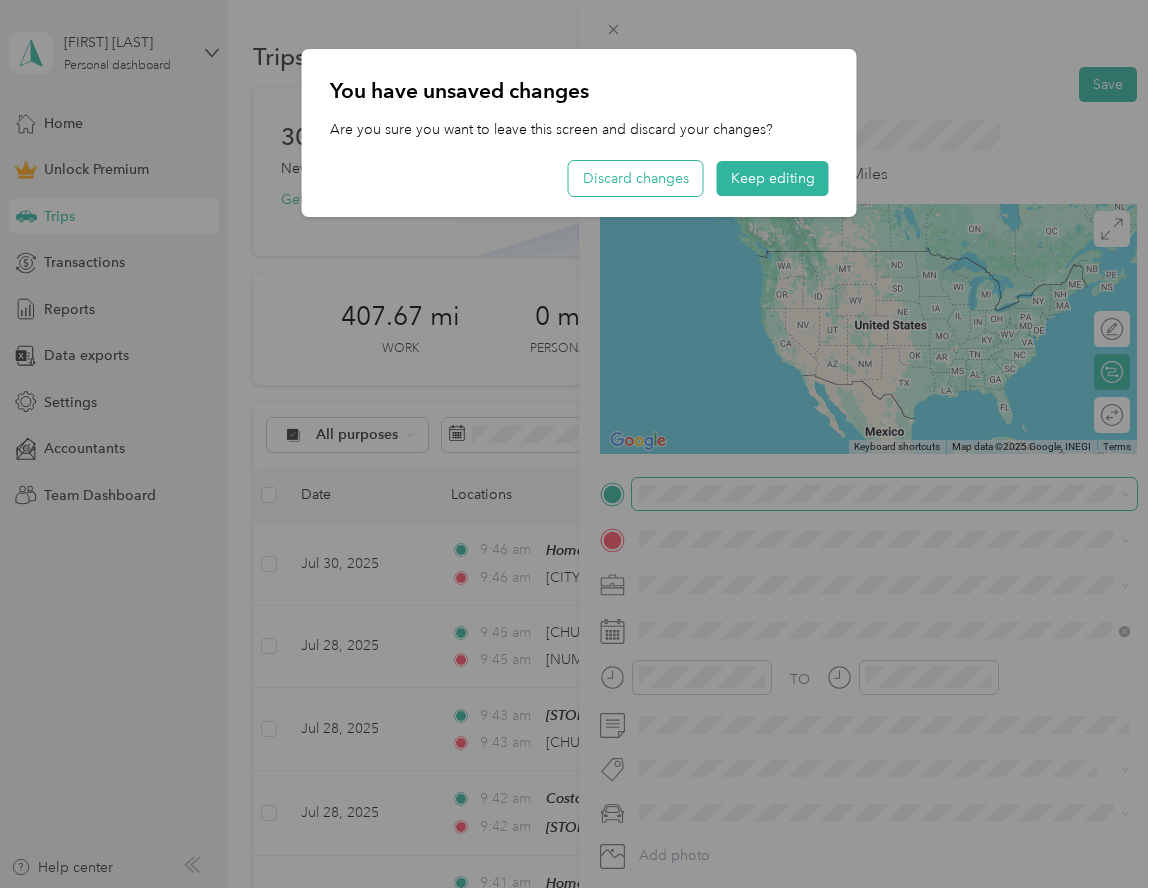 click on "Discard changes" at bounding box center (636, 178) 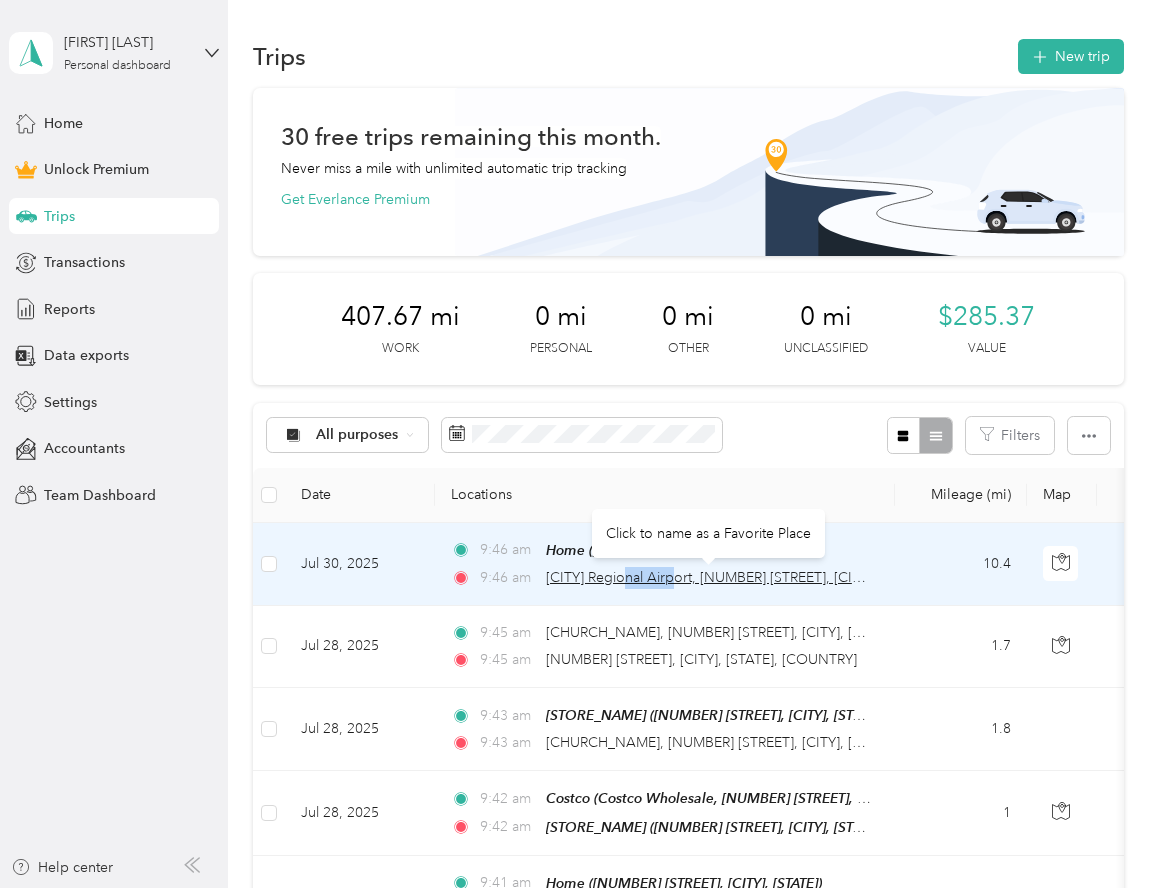 copy on "Regional" 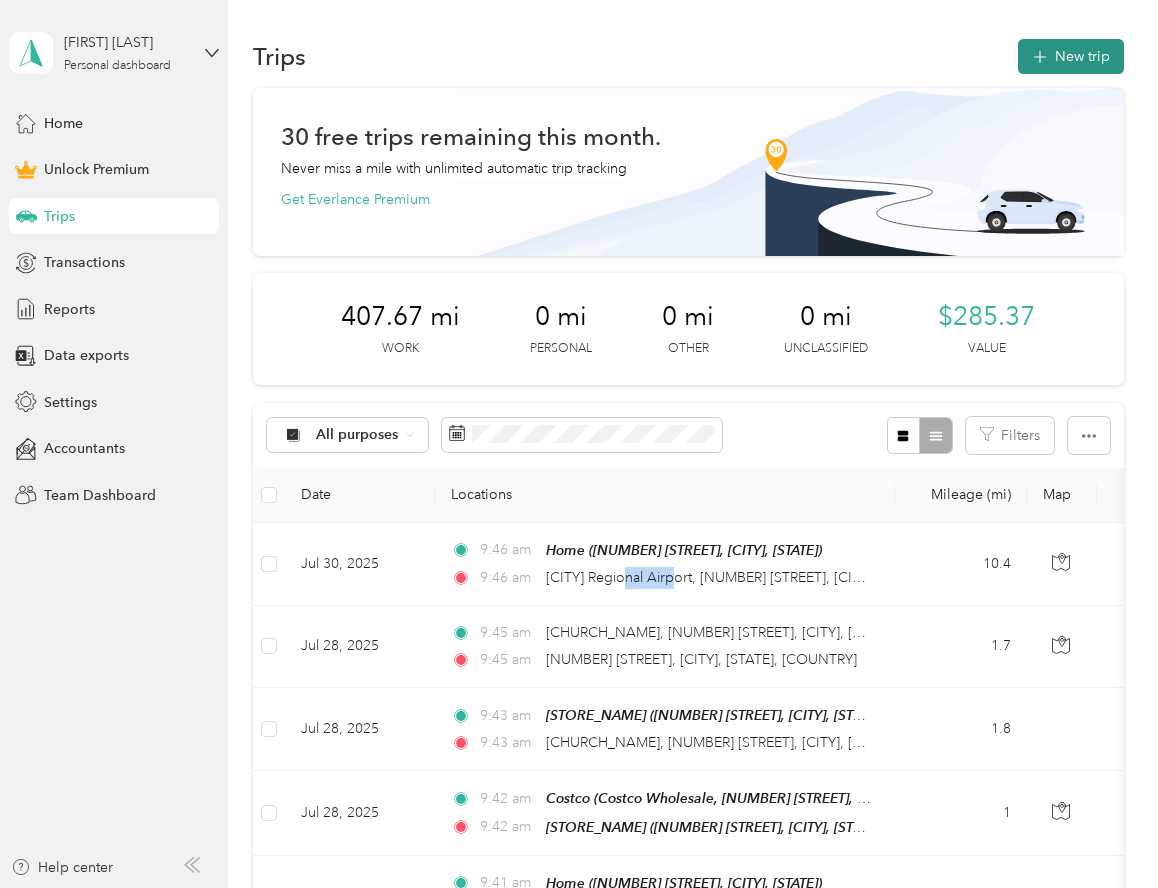 click on "New trip" at bounding box center [1071, 56] 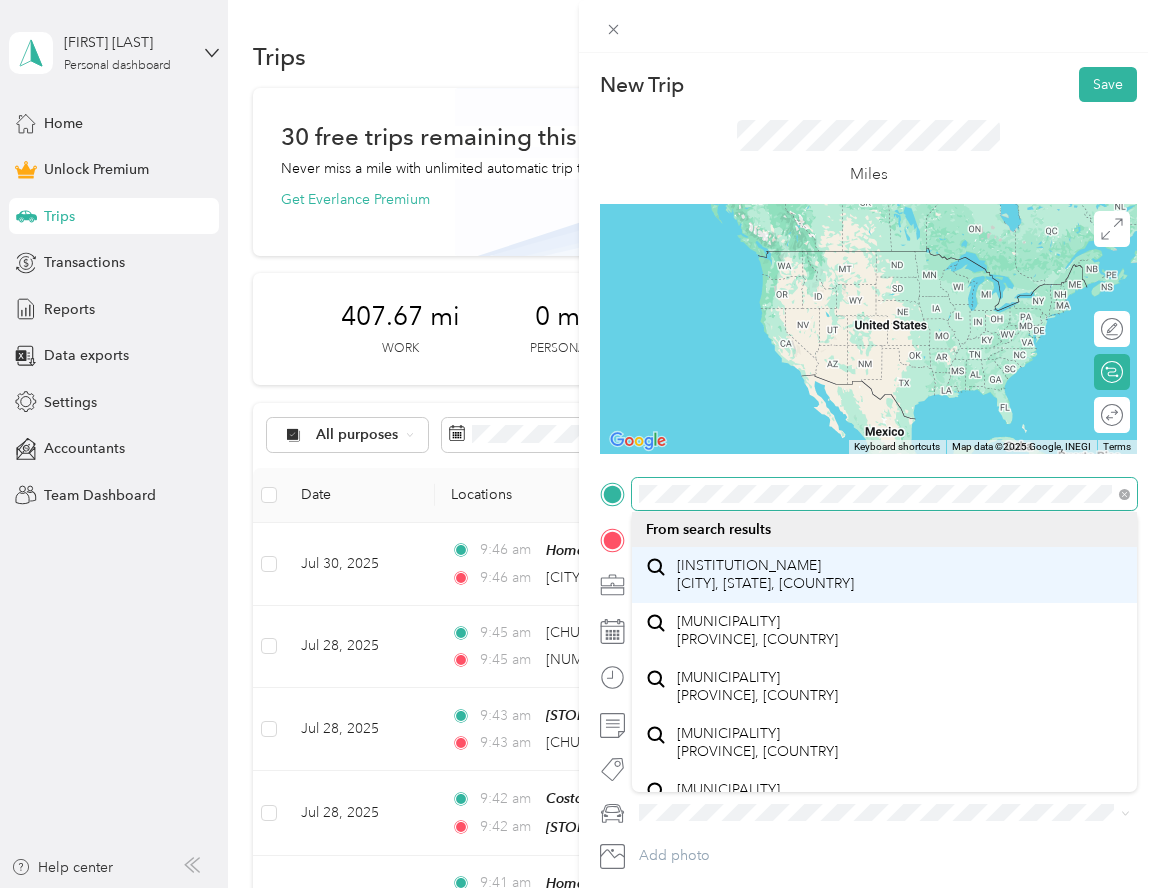 scroll, scrollTop: 35, scrollLeft: 0, axis: vertical 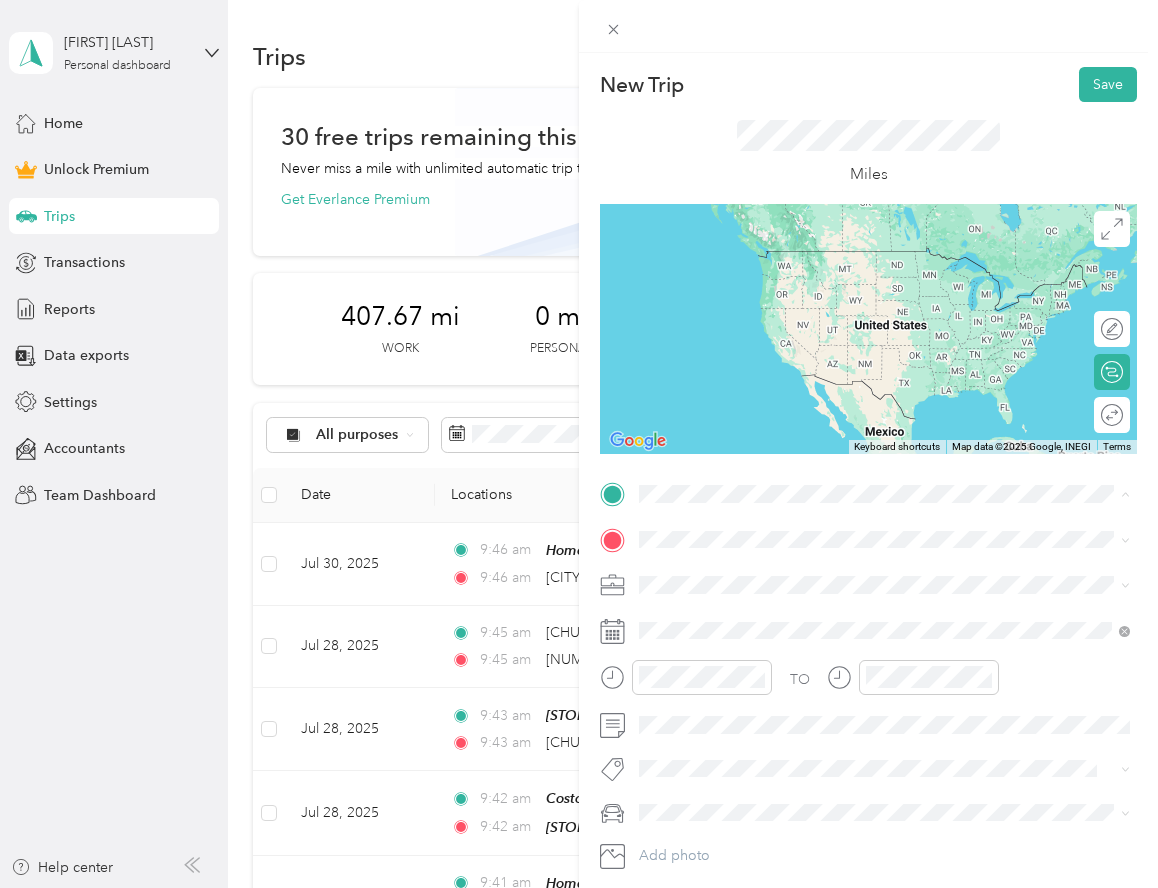 click on "New Trip Save This trip cannot be edited because it is either under review, approved, or paid. Contact your Team Manager to edit it. Miles ← Move left → Move right ↑ Move up ↓ Move down + Zoom in - Zoom out Home Jump left by 75% End Jump right by 75% Page Up Jump up by 75% Page Down Jump down by 75% Keyboard shortcuts Map Data Map data ©2025 Google, INEGI Map data ©2025 Google, INEGI 1000 km  Click to toggle between metric and imperial units Terms Report a map error Edit route Calculate route Round trip TO Add photo" at bounding box center (579, 444) 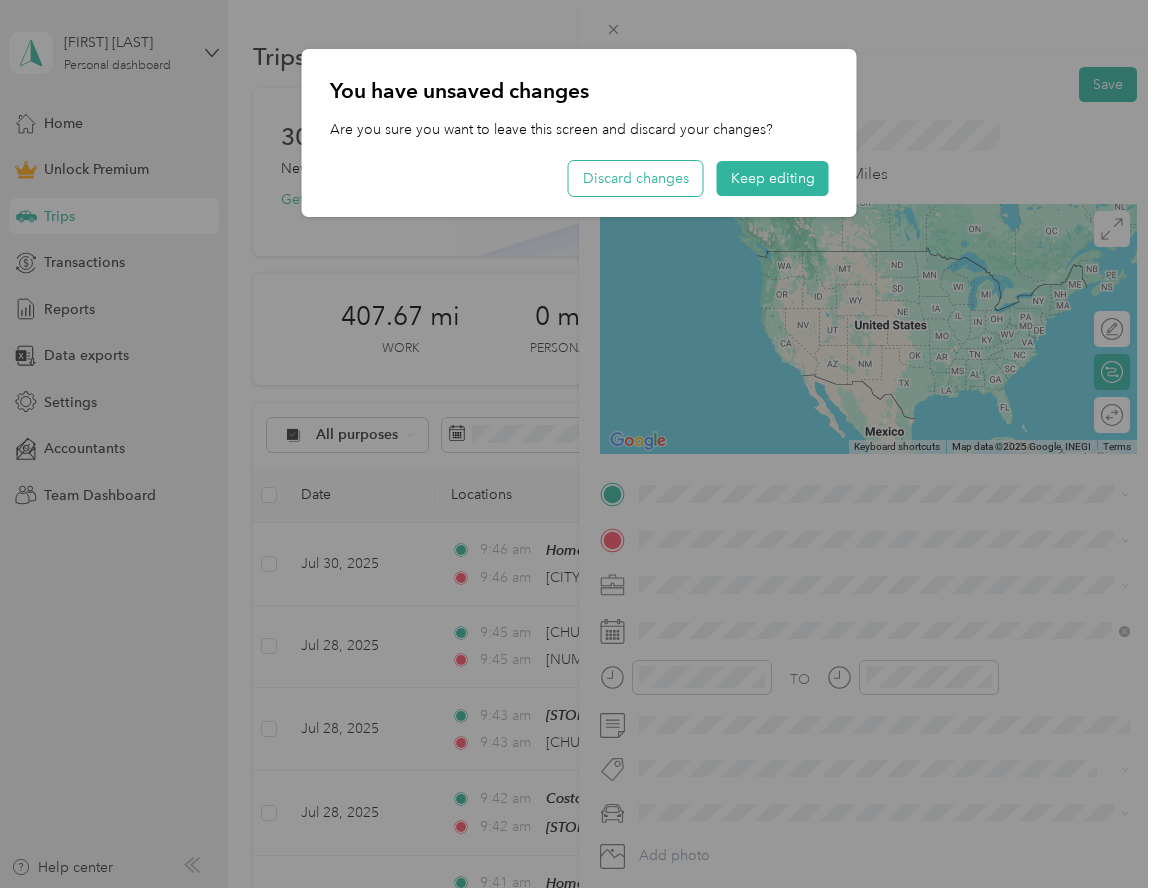click on "Discard changes" at bounding box center (636, 178) 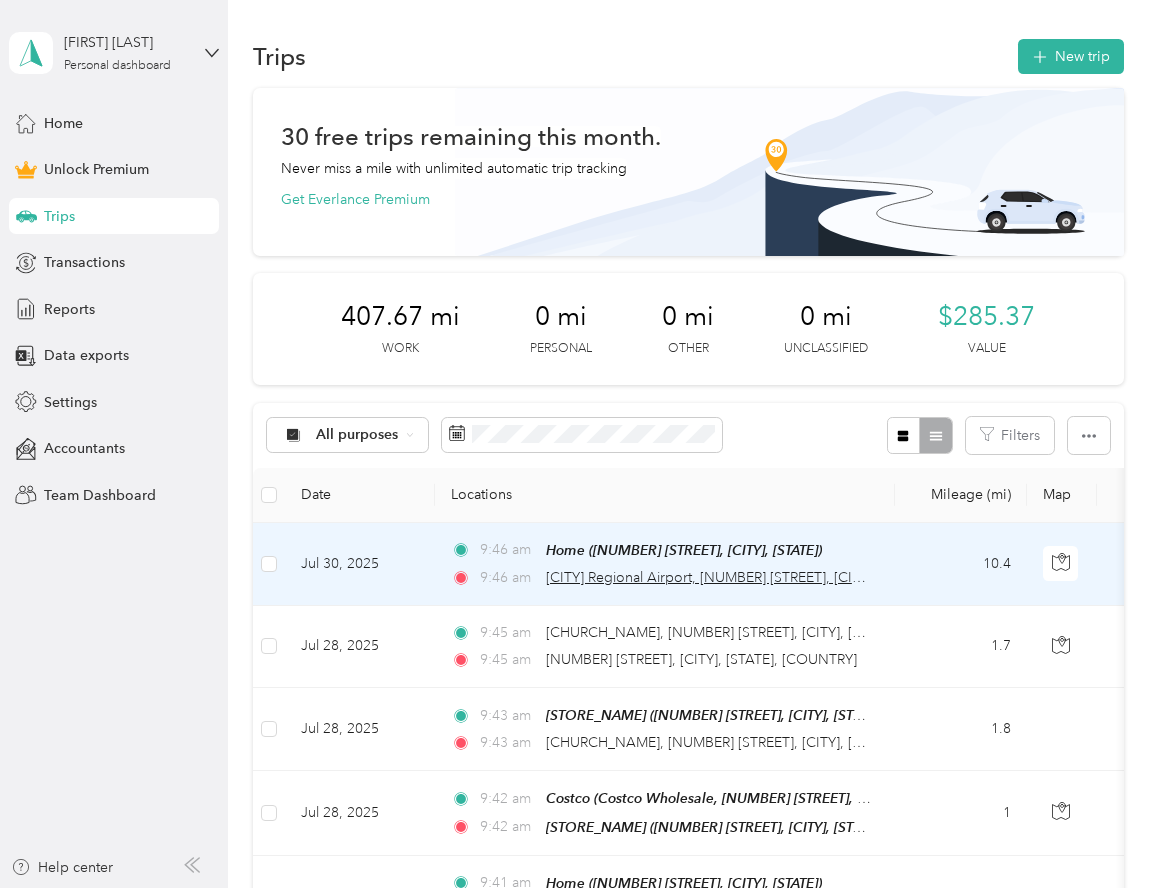 click on "[CITY] Regional Airport, [NUMBER] [STREET], [CITY], [STATE] [POSTAL_CODE], [COUNTRY]" at bounding box center (834, 577) 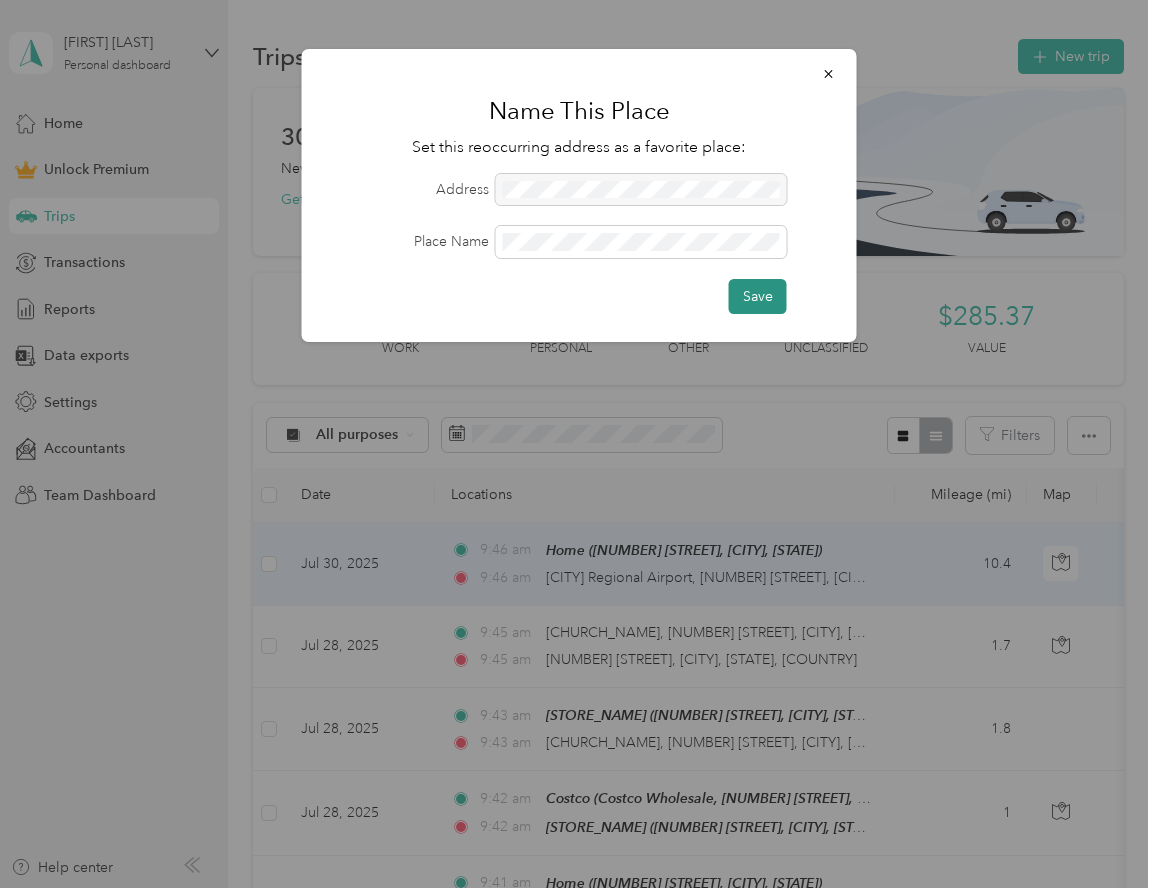 click on "Save" at bounding box center (758, 296) 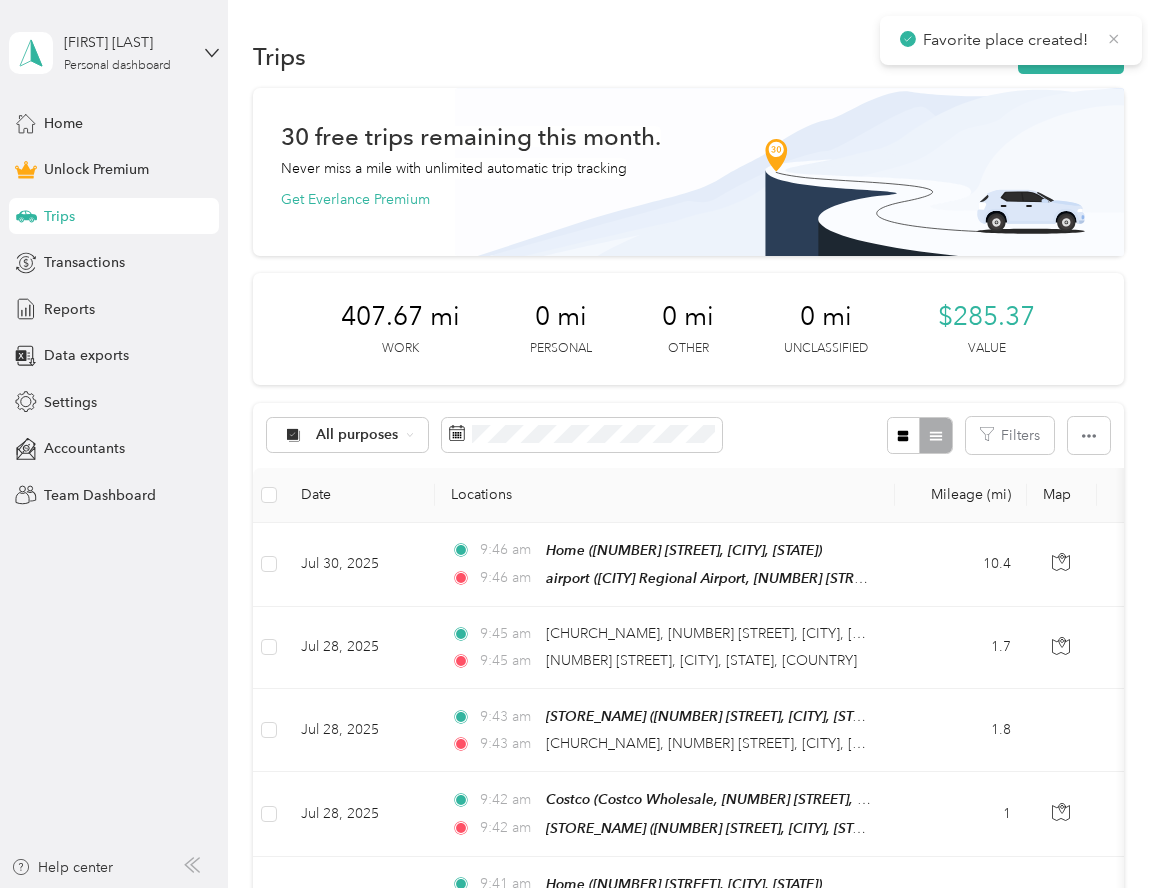 click 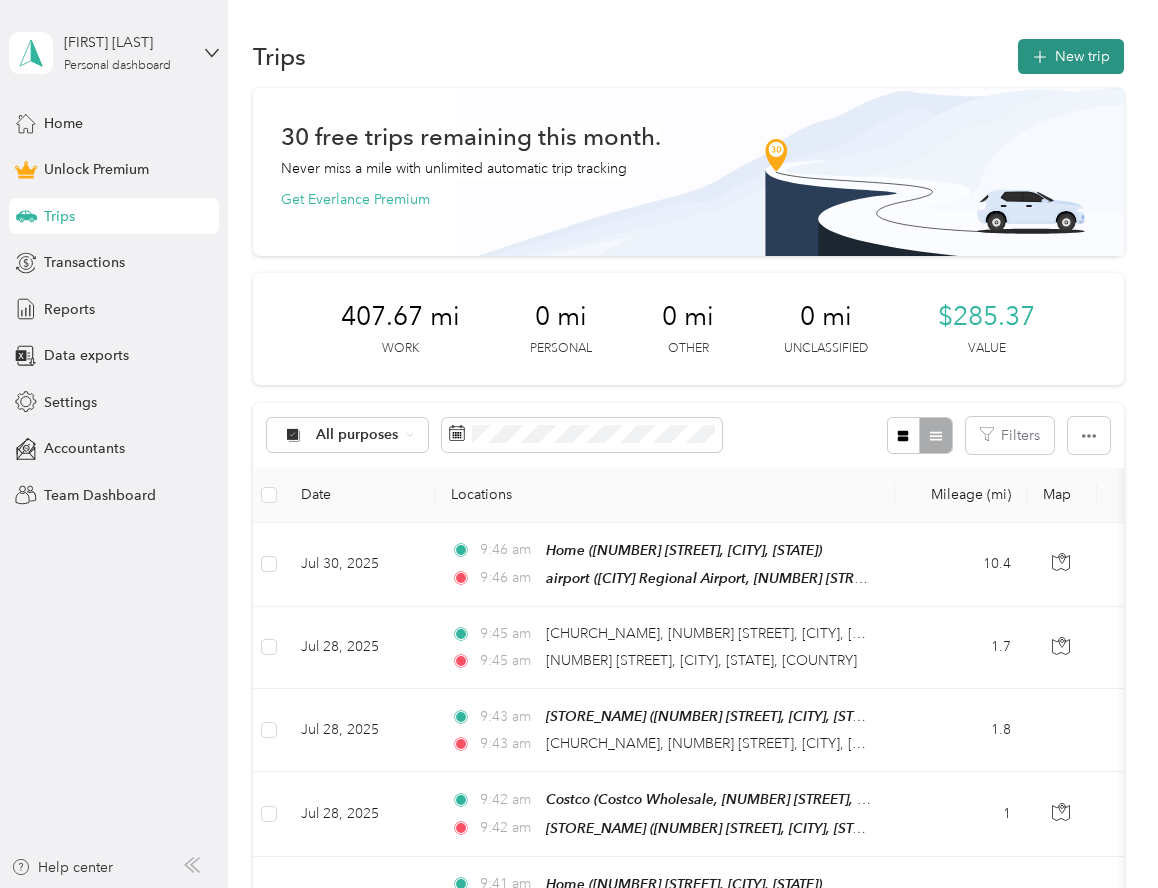 click on "New trip" at bounding box center (1071, 56) 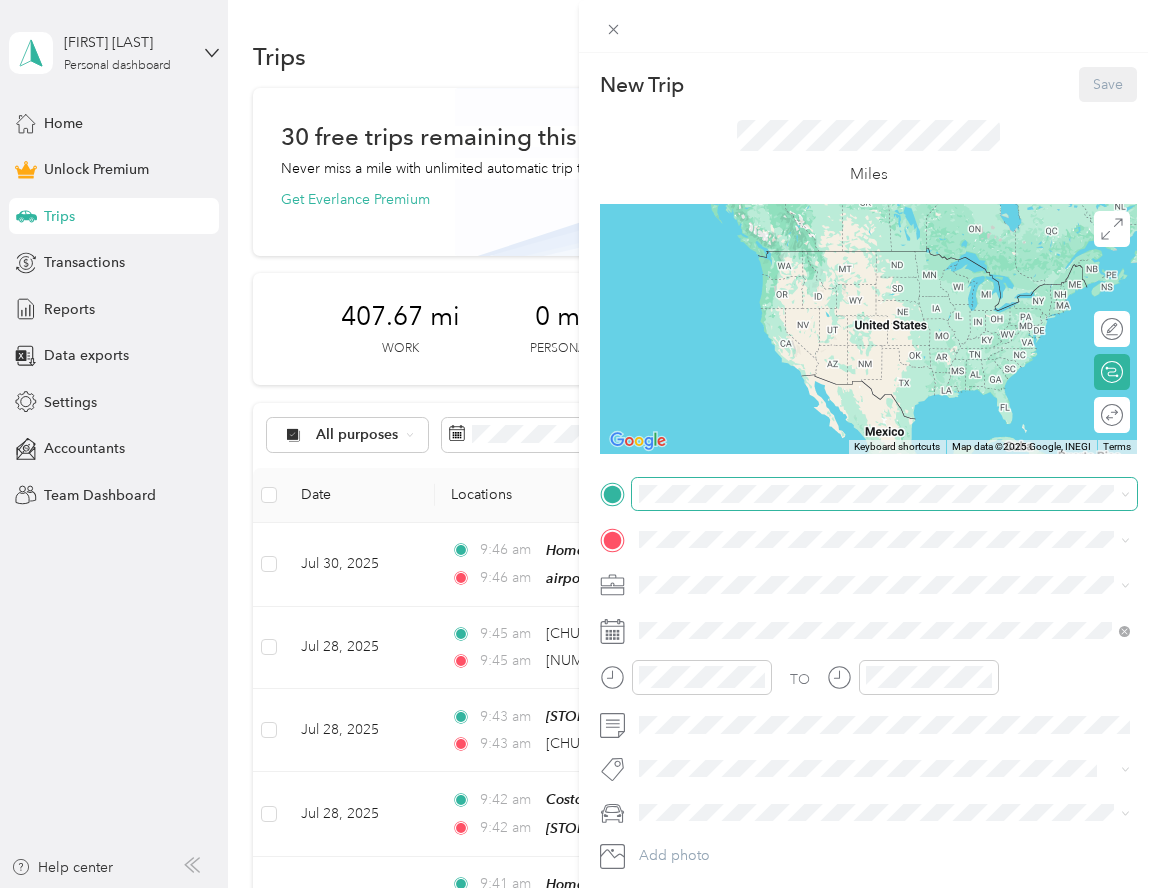click at bounding box center [884, 494] 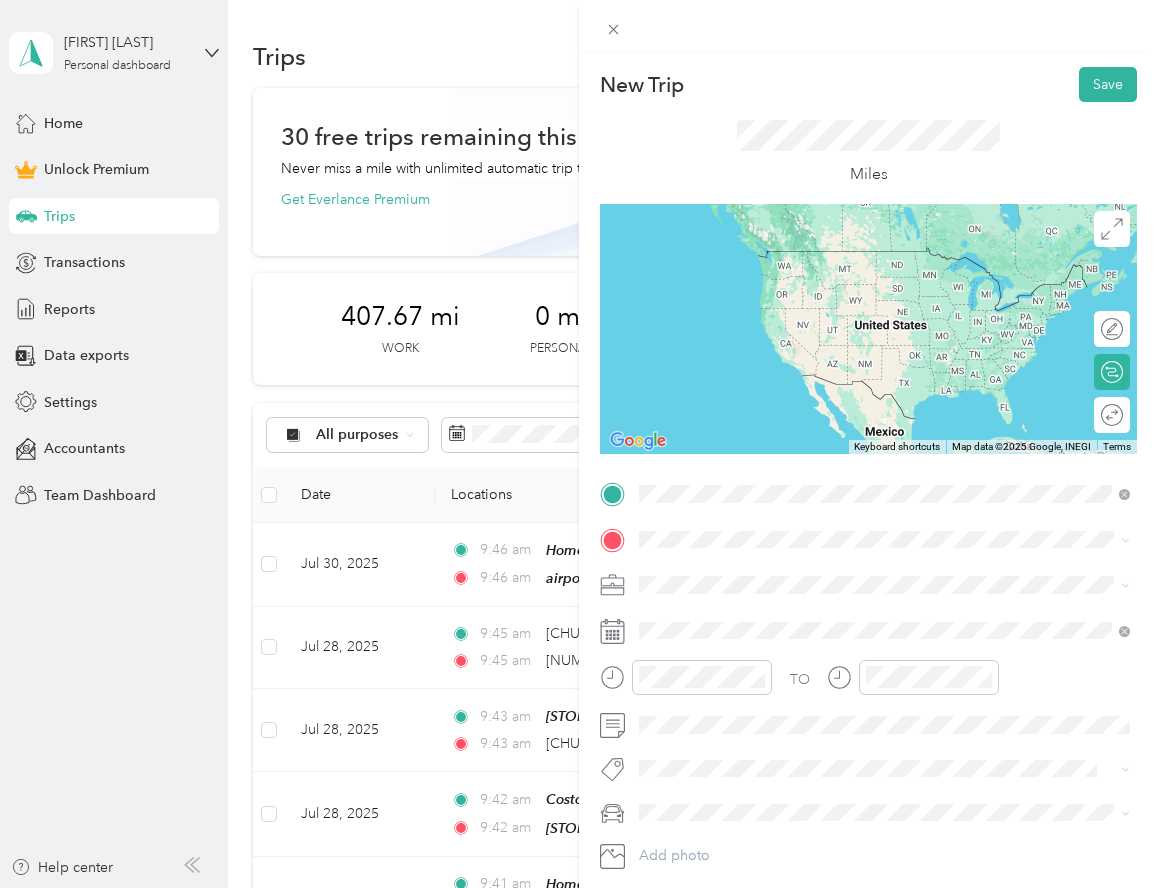 click on "airport [CITY] Regional Airport, [NUMBER] [STREET], [CITY], [STATE] [POSTAL_CODE], [COUNTRY]" at bounding box center [900, 595] 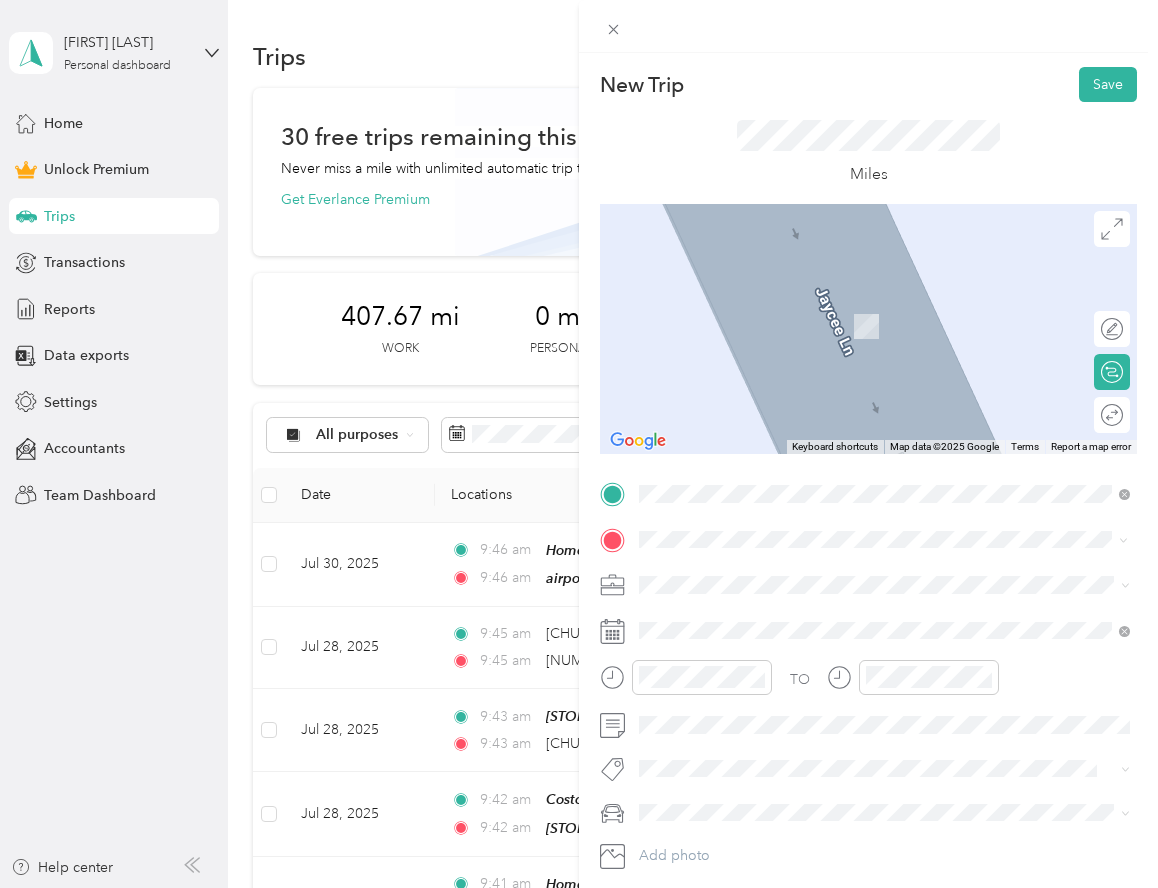 click on "Home" at bounding box center (696, 619) 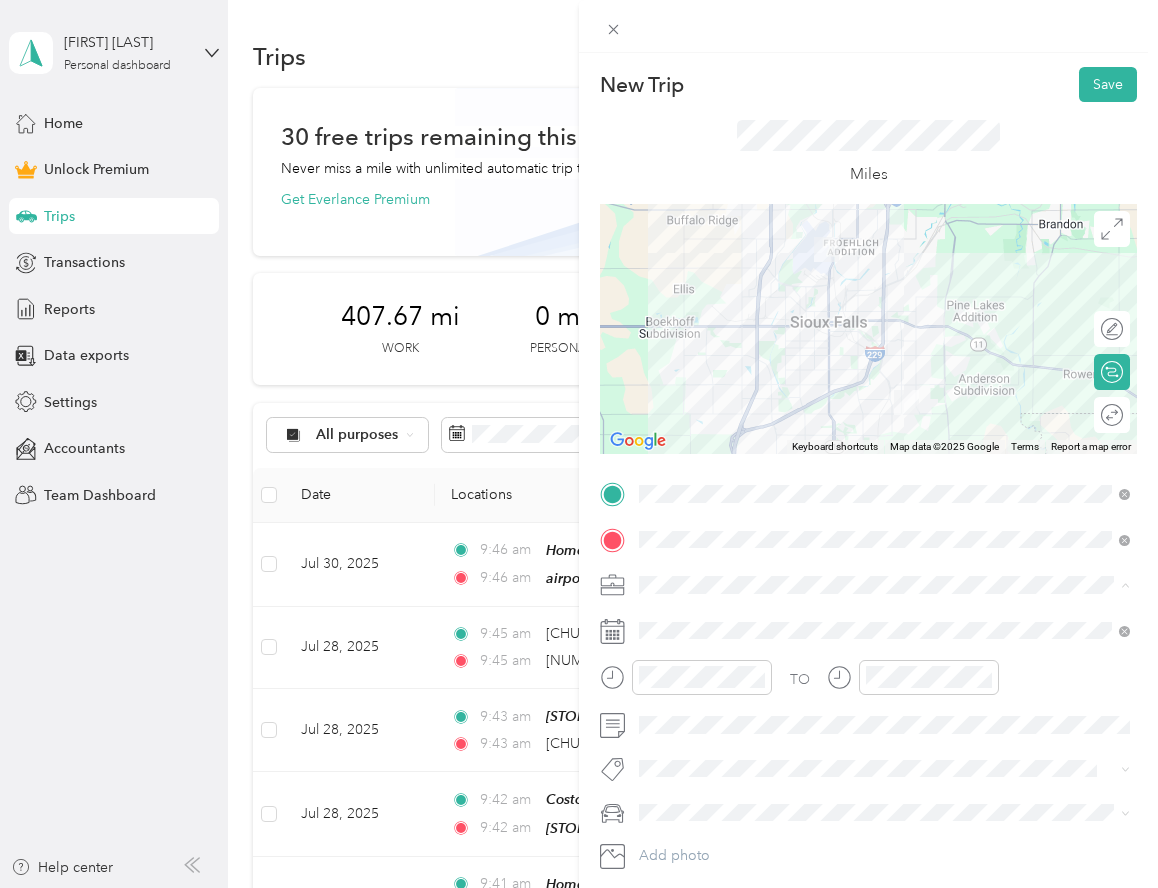 click on "Collision" at bounding box center [673, 725] 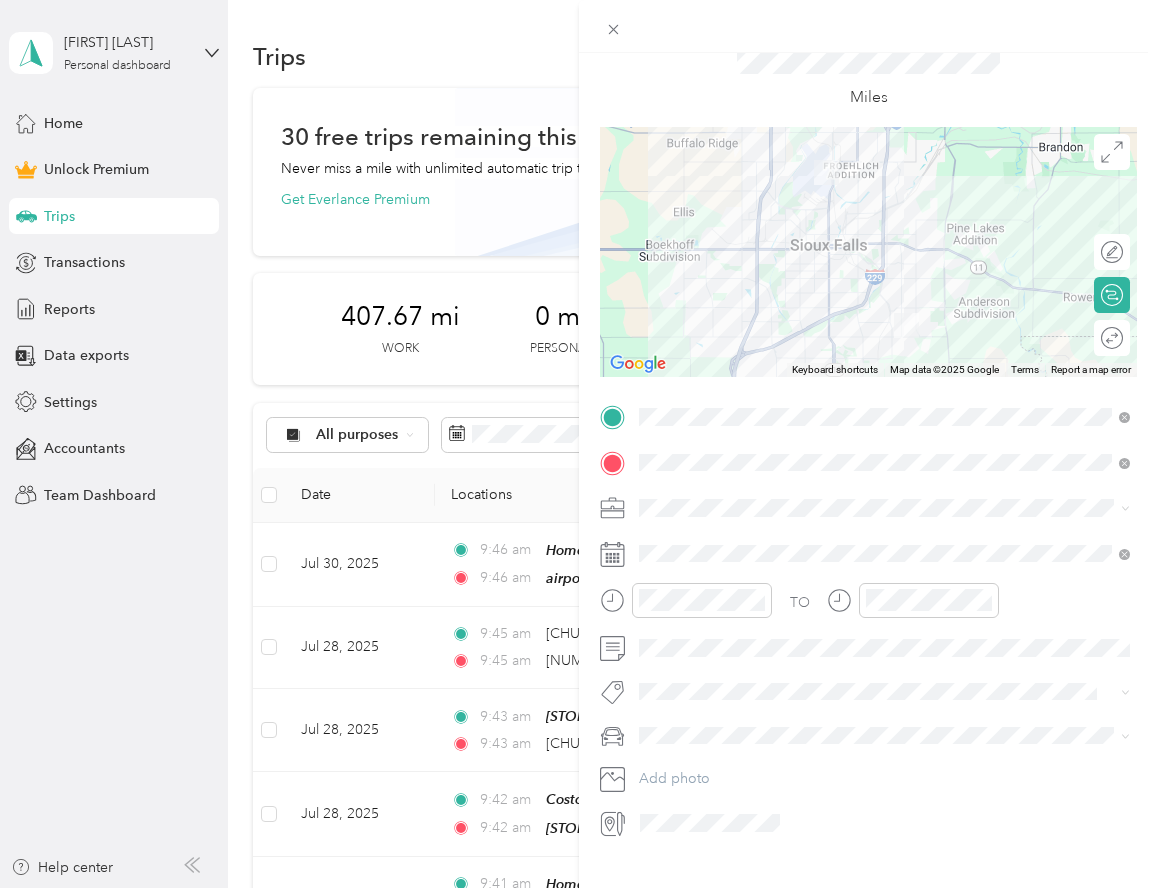 scroll, scrollTop: 101, scrollLeft: 0, axis: vertical 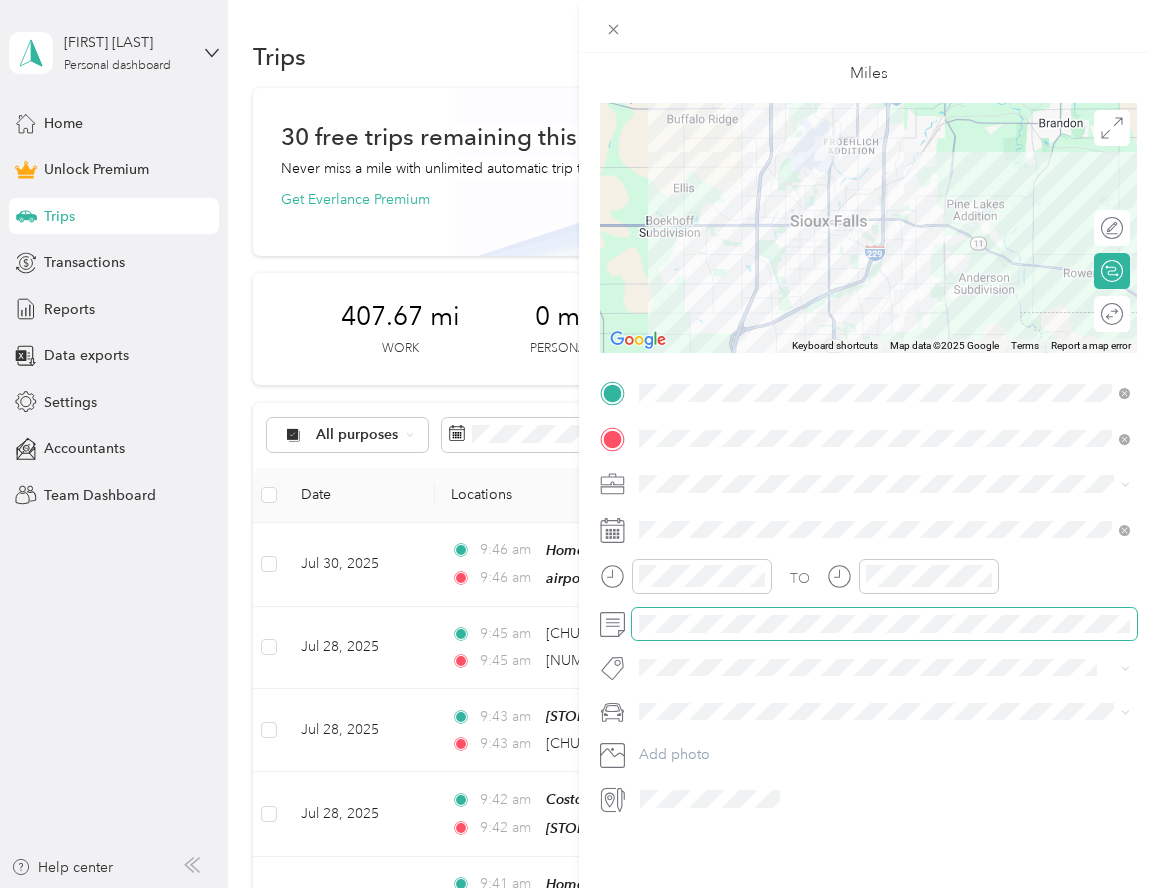 click at bounding box center (884, 624) 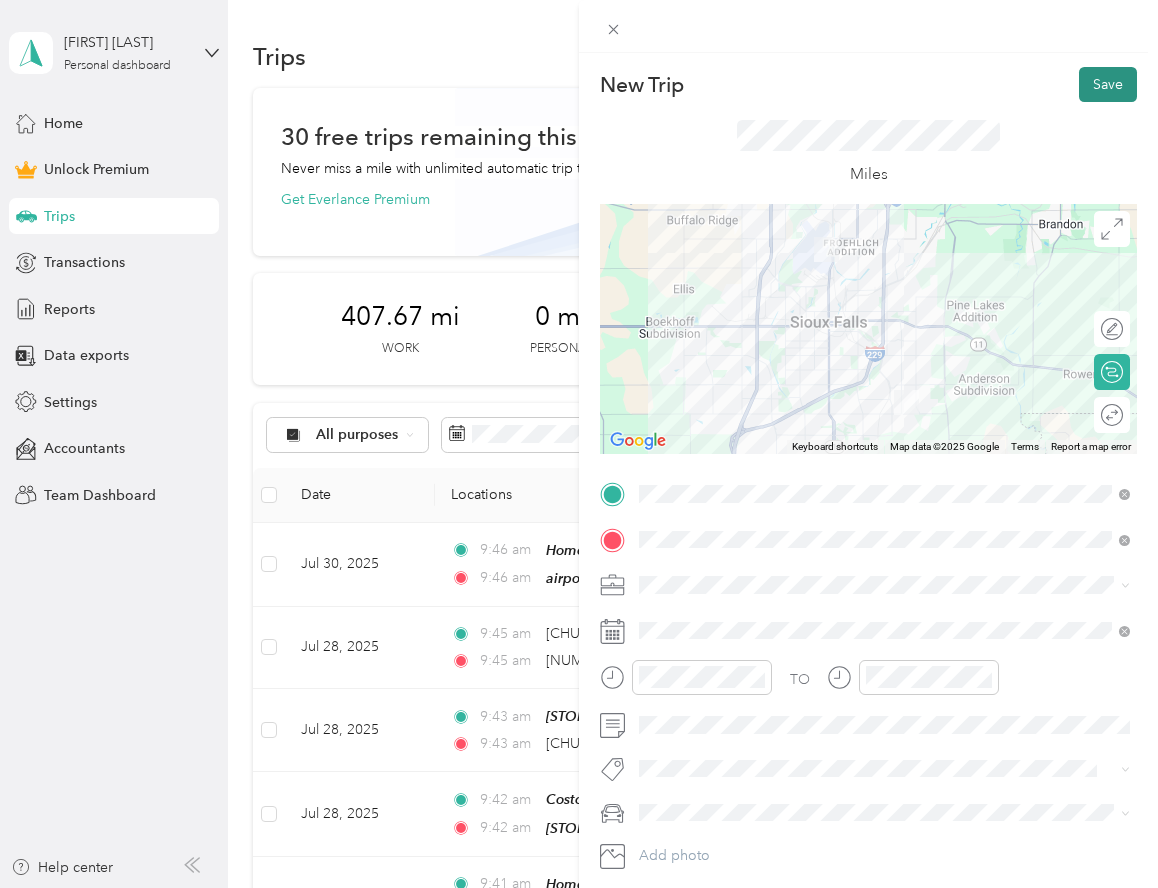 click on "Save" at bounding box center (1108, 84) 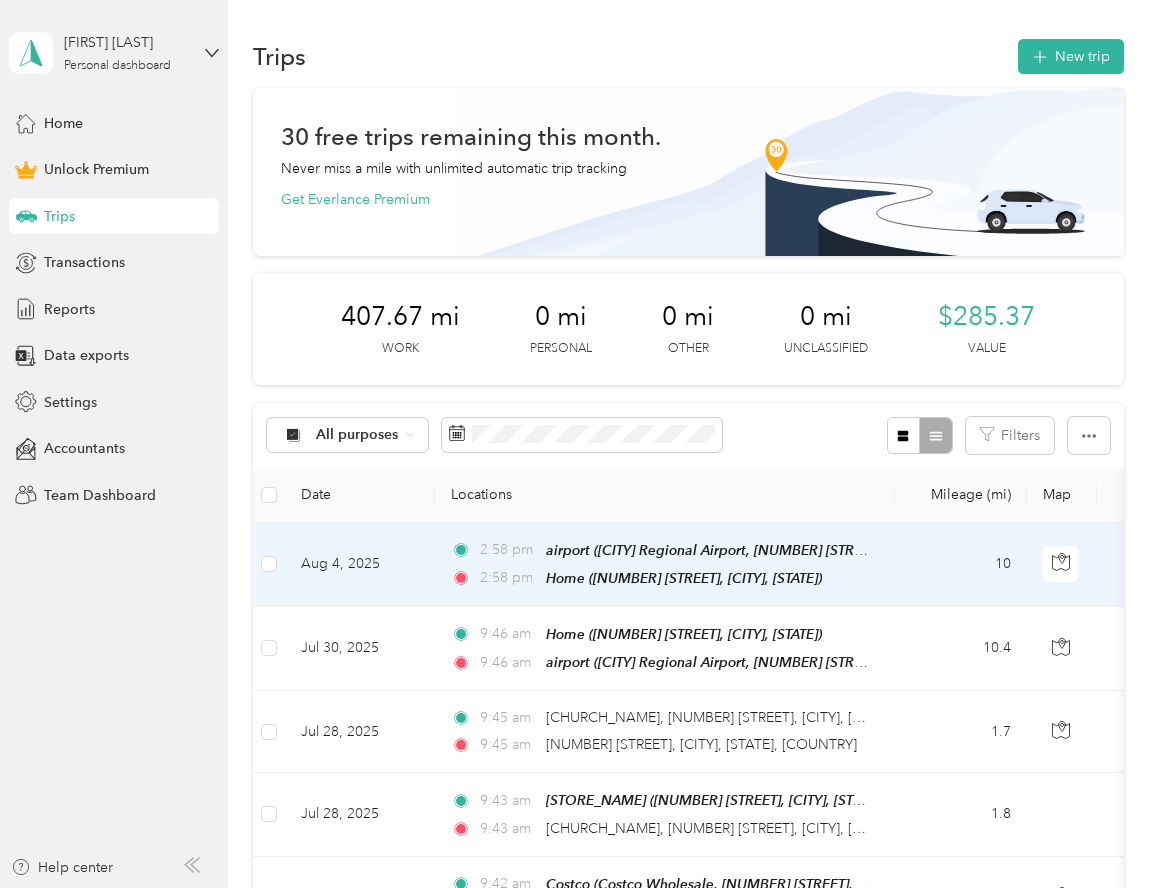 click on "Aug 4, 2025" at bounding box center (360, 565) 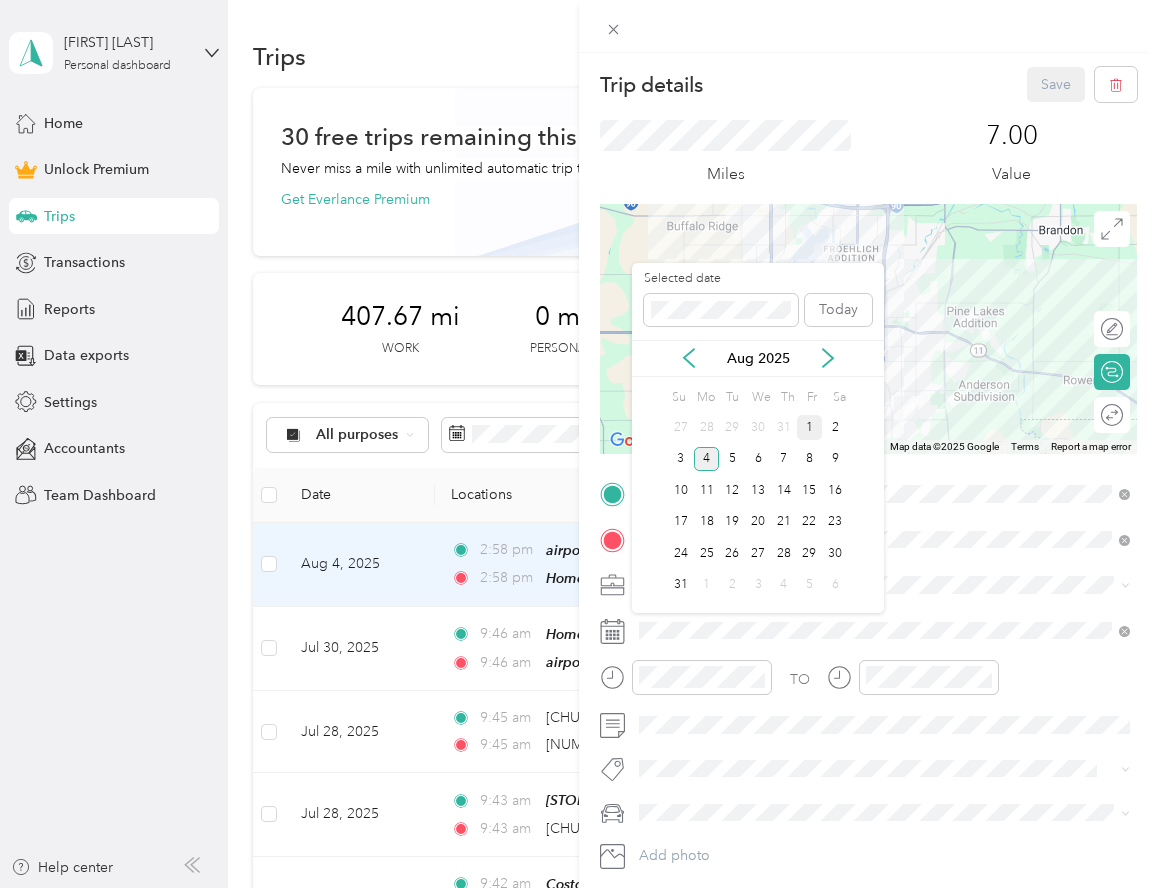 click on "1" at bounding box center [810, 427] 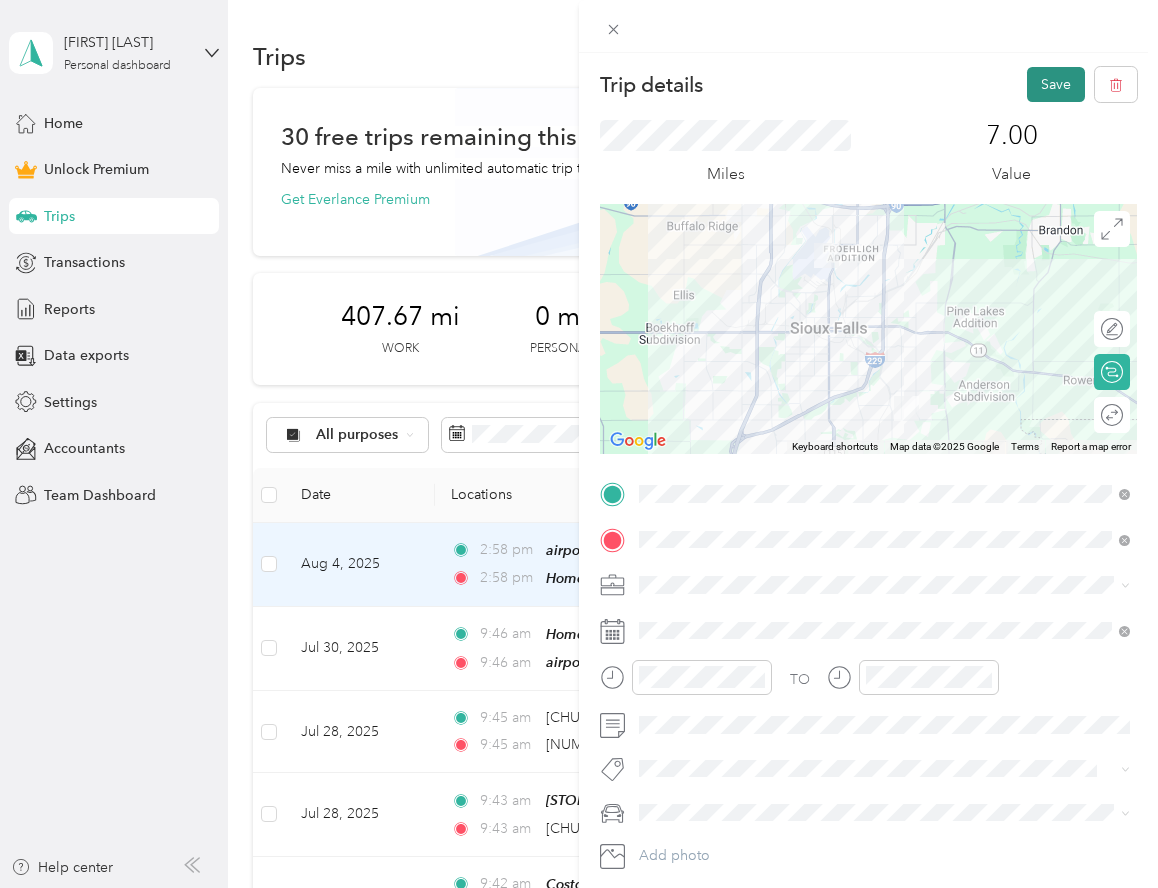 click on "Save" at bounding box center (1056, 84) 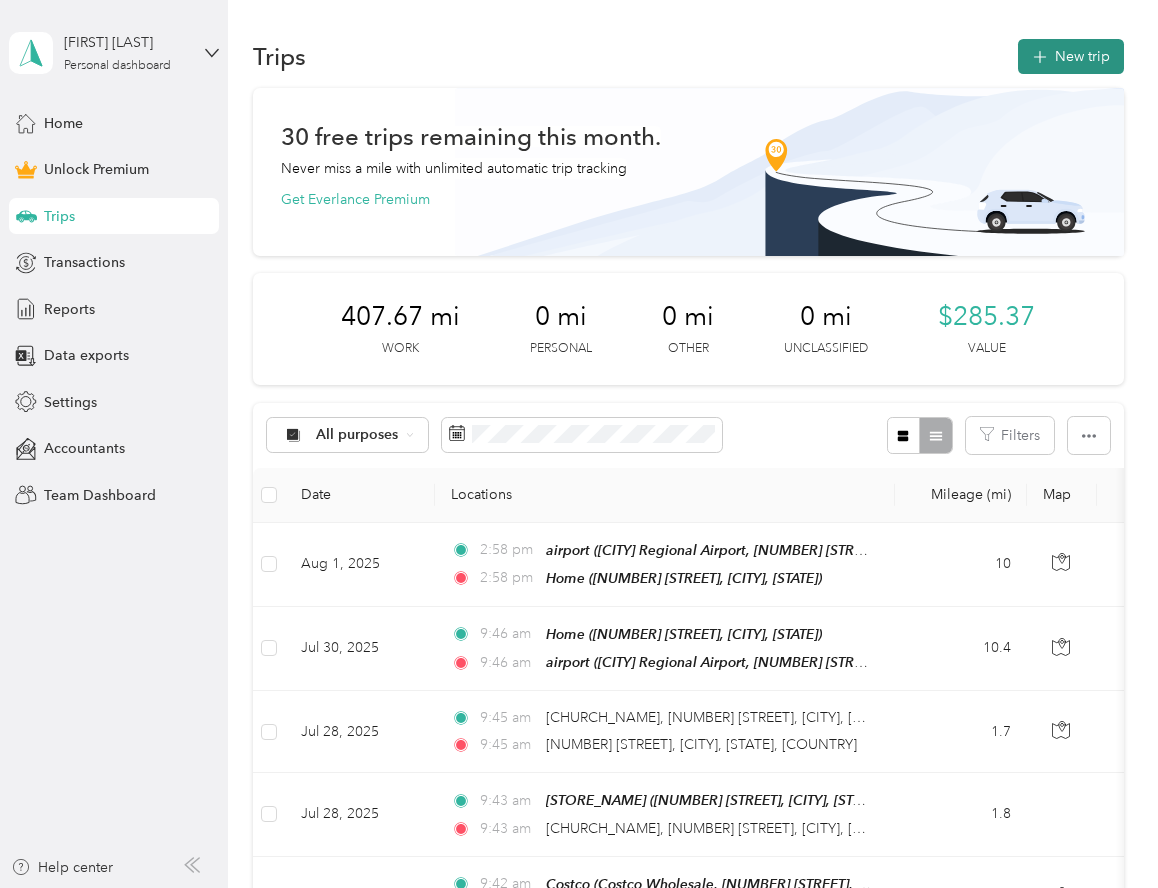 click on "New trip" at bounding box center (1071, 56) 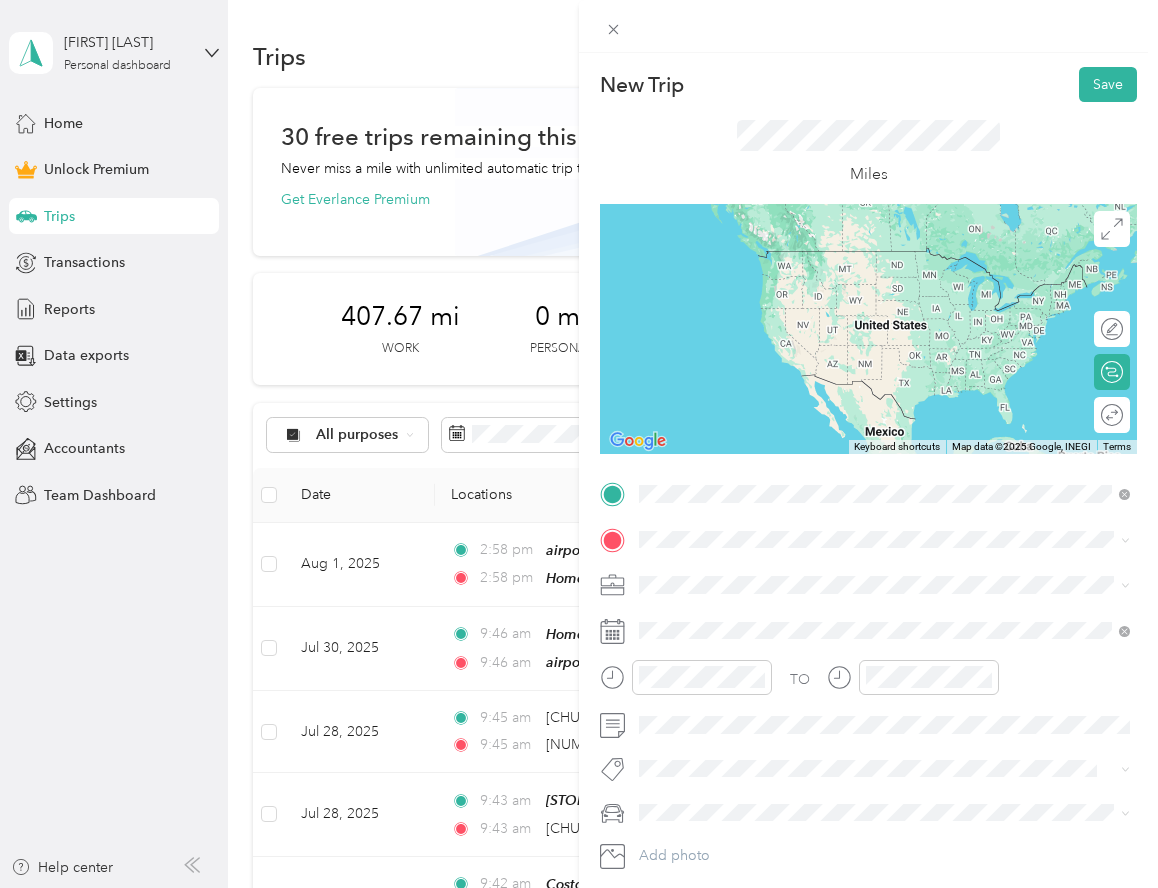 click on "[NUMBER] [STREET]
[CITY], [STATE] [POSTAL_CODE], [COUNTRY]" at bounding box center (821, 574) 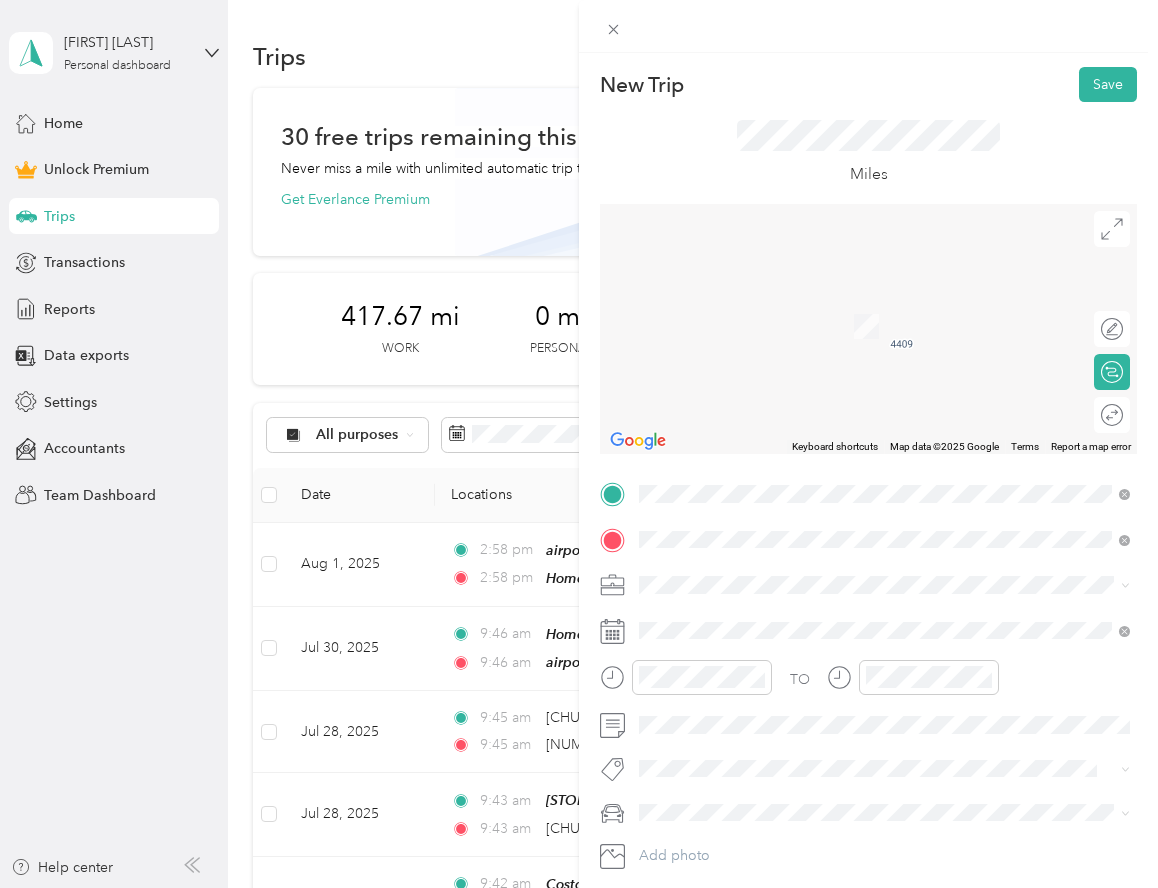 click on "[NUMBER] [STREET]
[CITY], [STATE] [POSTAL_CODE], [COUNTRY]" at bounding box center [821, 620] 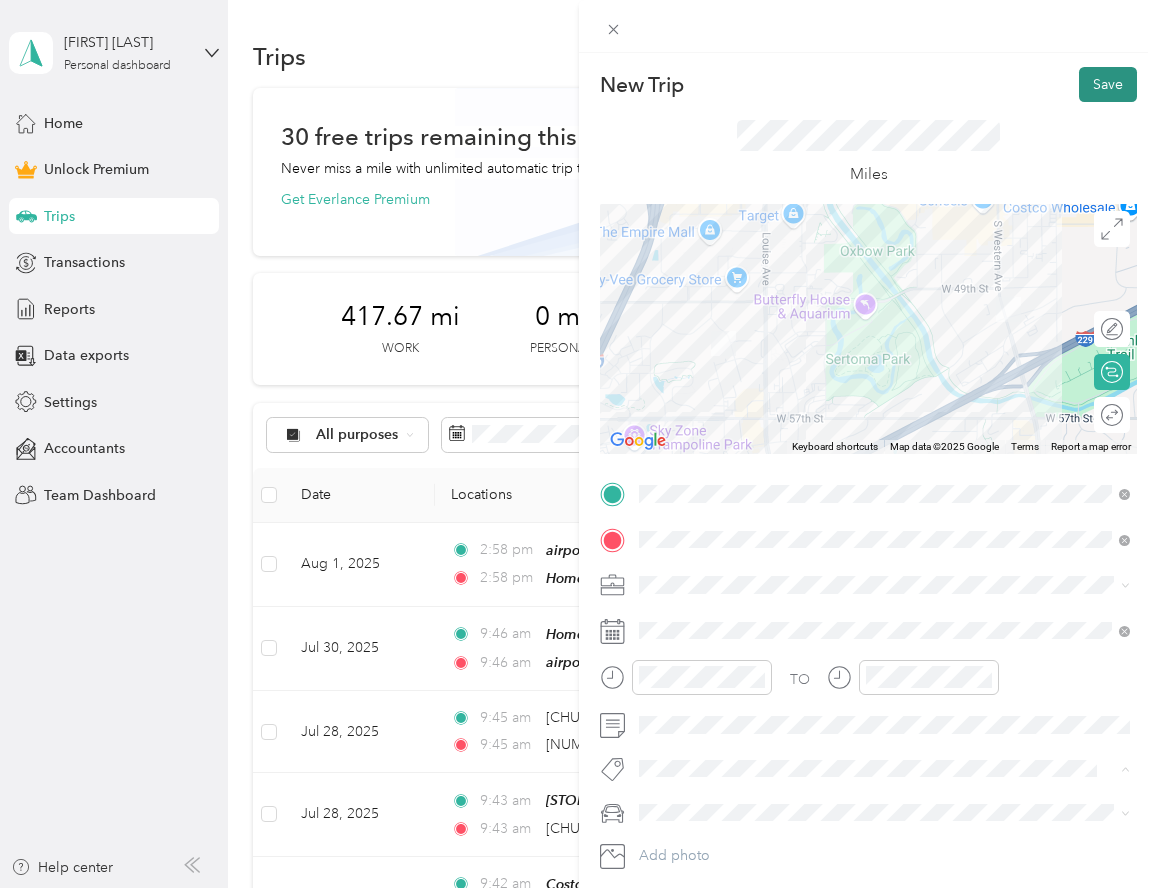 click on "Save" at bounding box center (1108, 84) 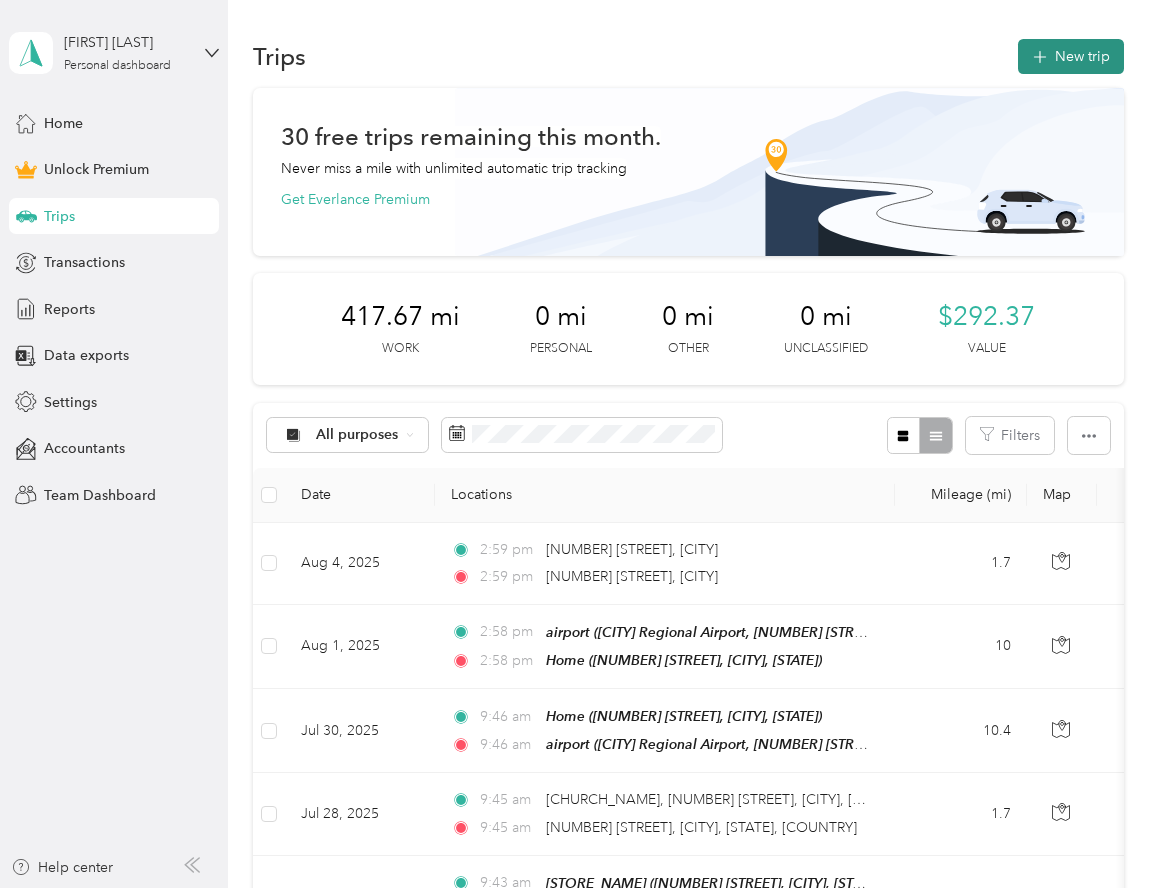 click on "New trip" at bounding box center [1071, 56] 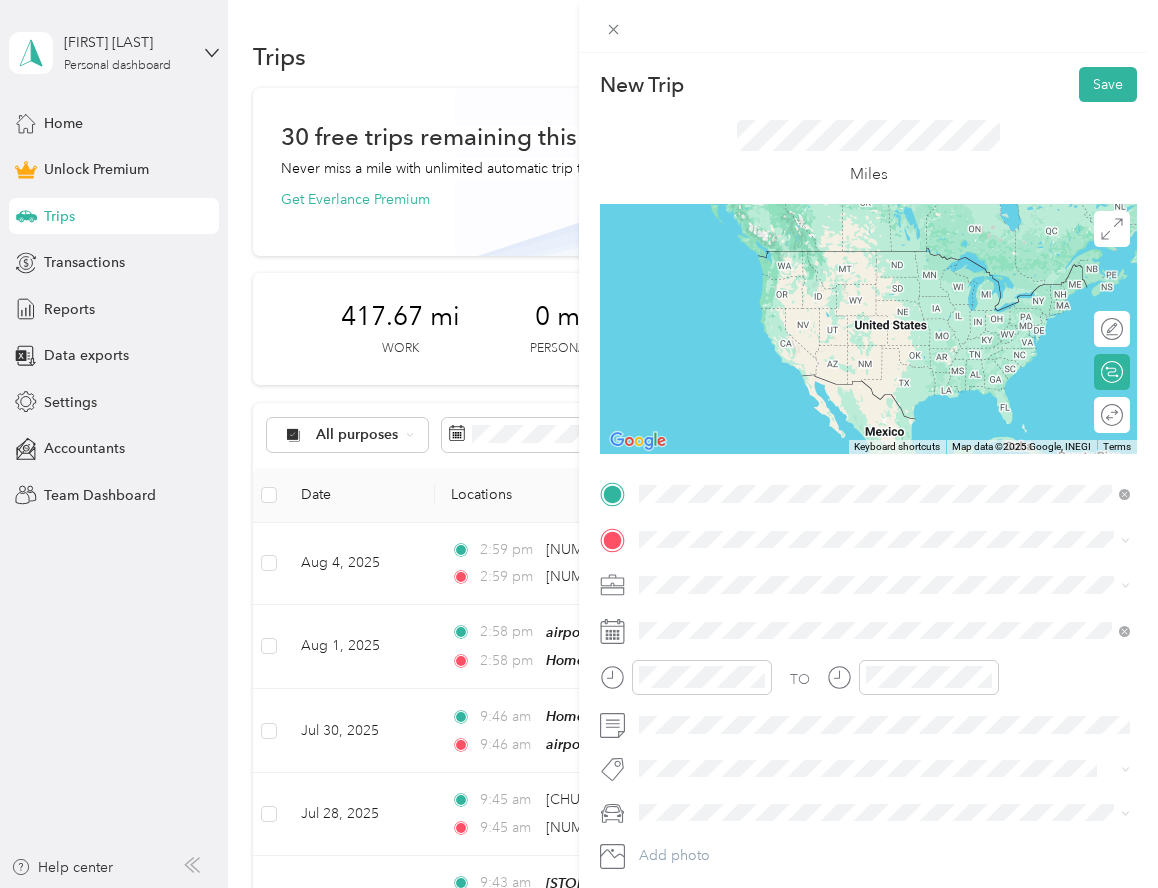 click on "[NUMBER] [STREET]
[CITY], [STATE] [POSTAL_CODE], [COUNTRY]" at bounding box center (821, 574) 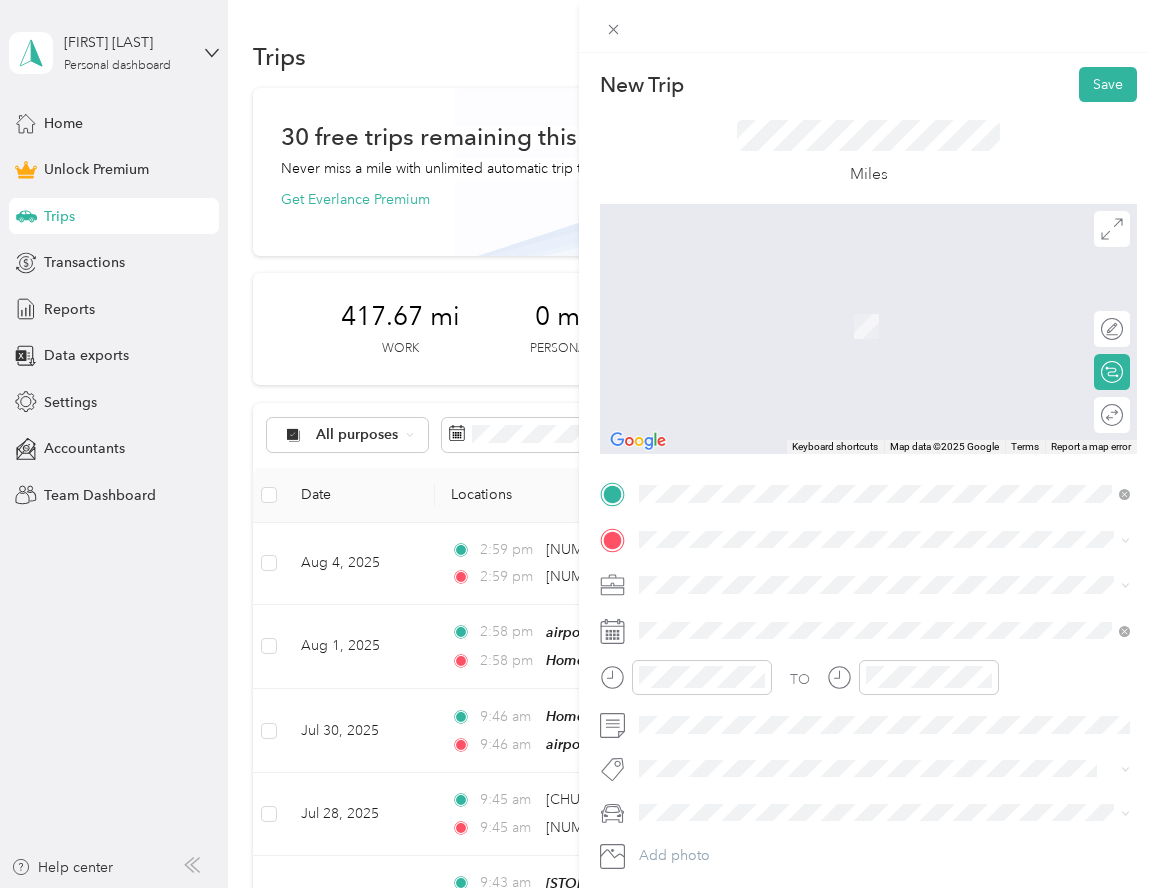 click on "[NUMBER] [STREET]
[CITY], [STATE] [POSTAL_CODE], [COUNTRY]" at bounding box center (821, 619) 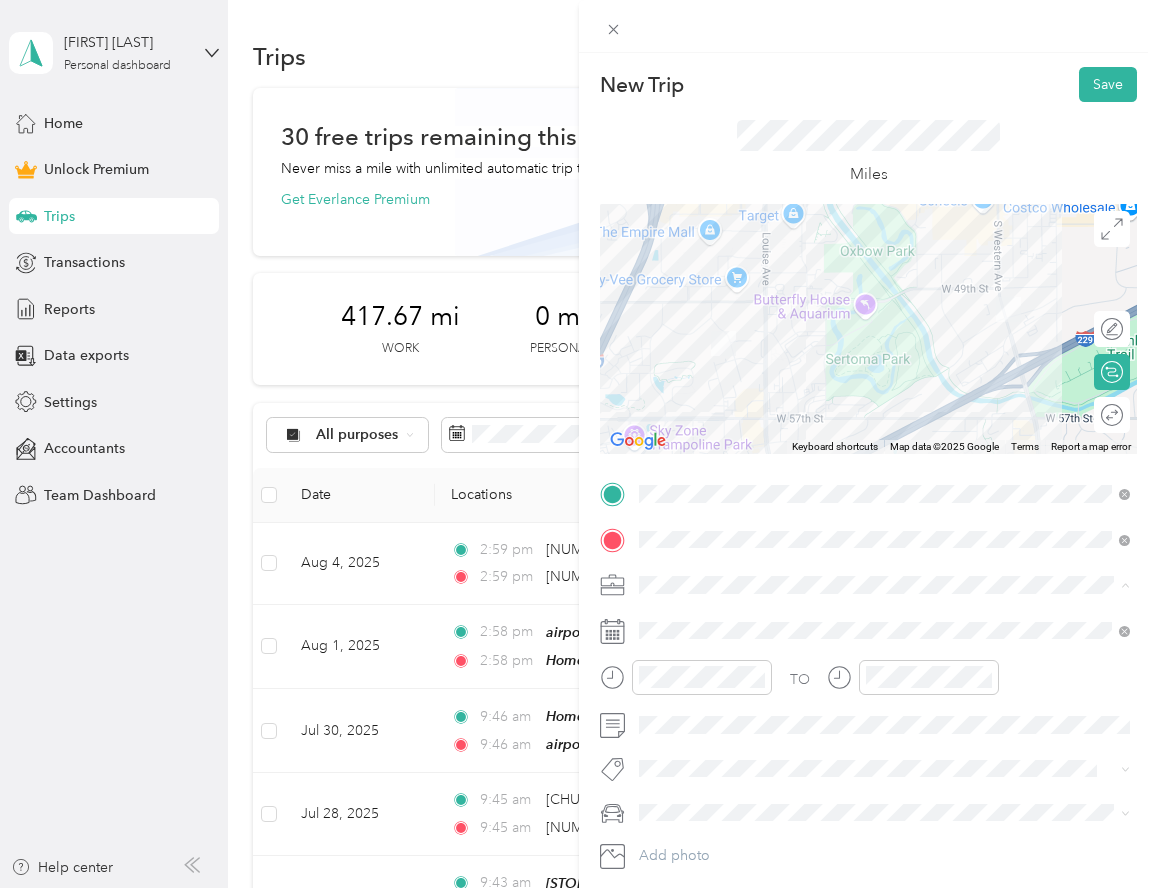 click on "Collision" at bounding box center [884, 725] 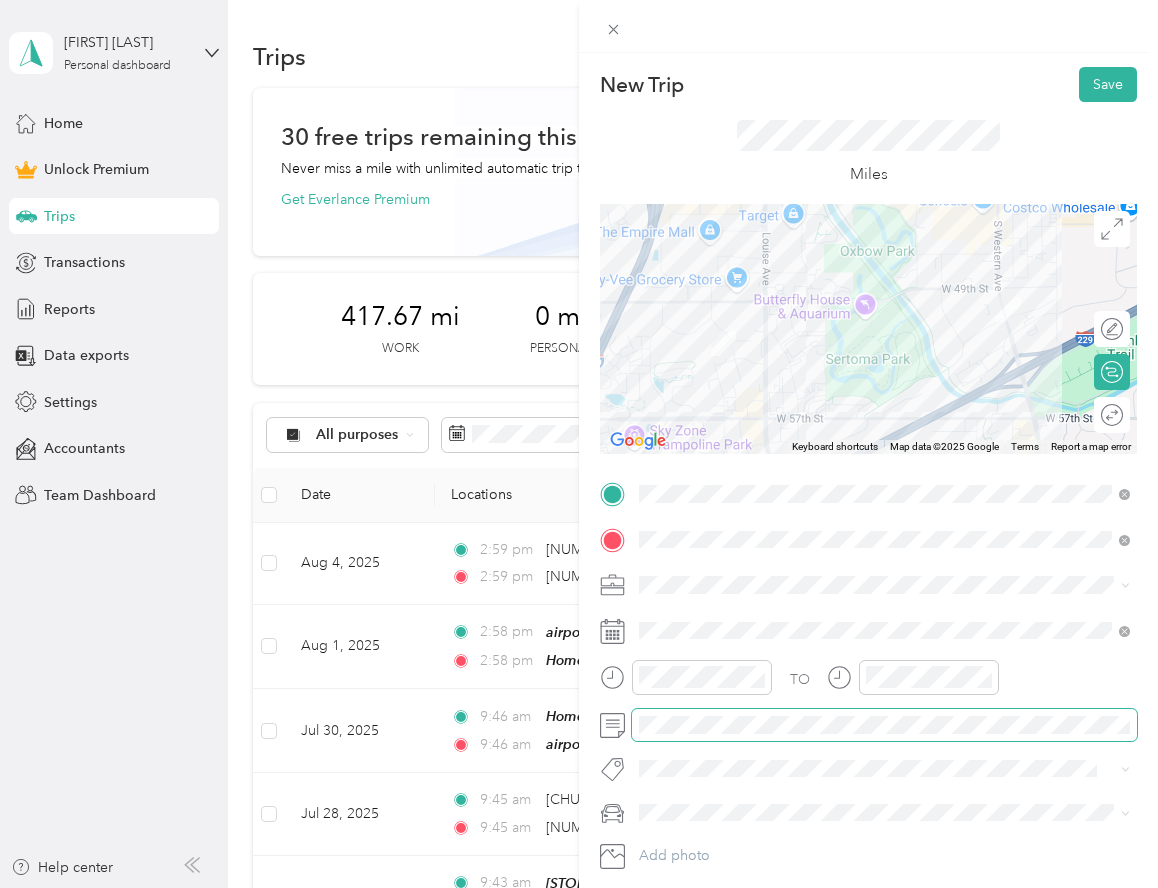click at bounding box center [884, 725] 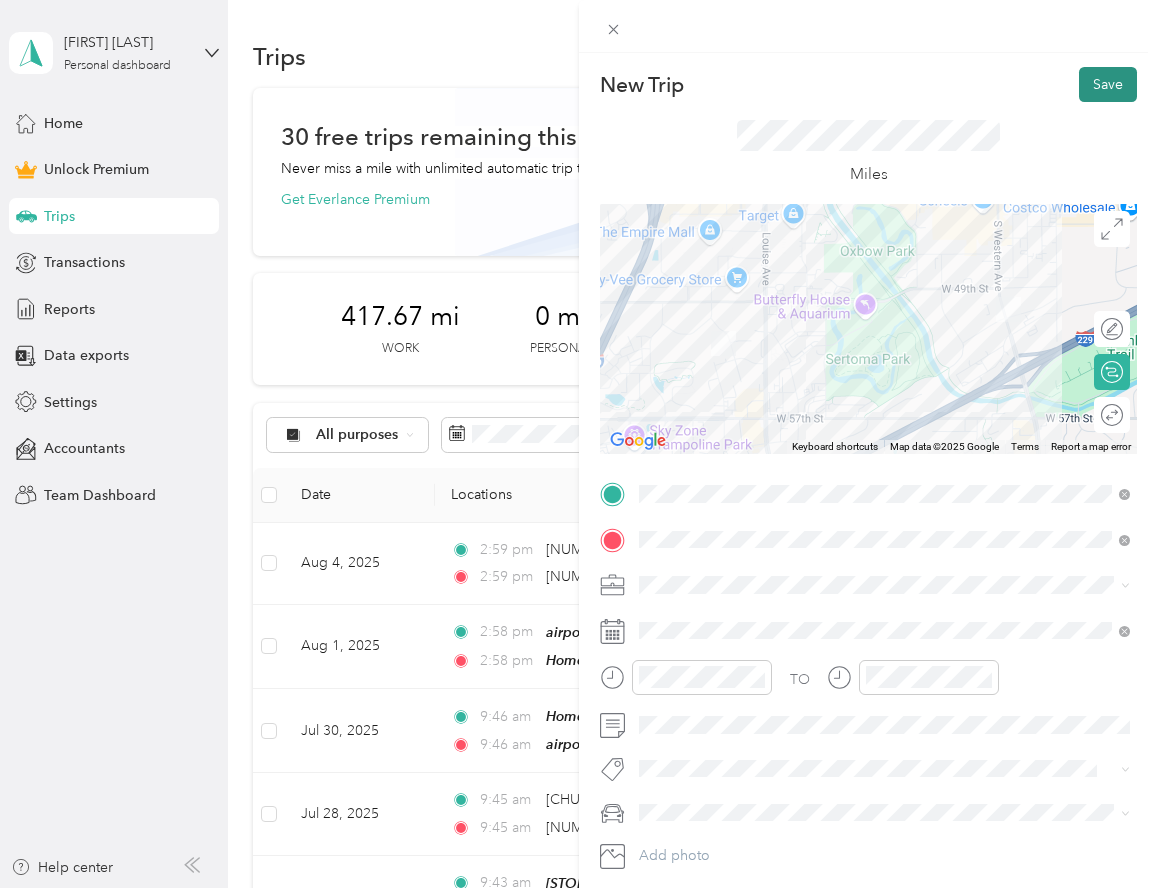 click on "Save" at bounding box center [1108, 84] 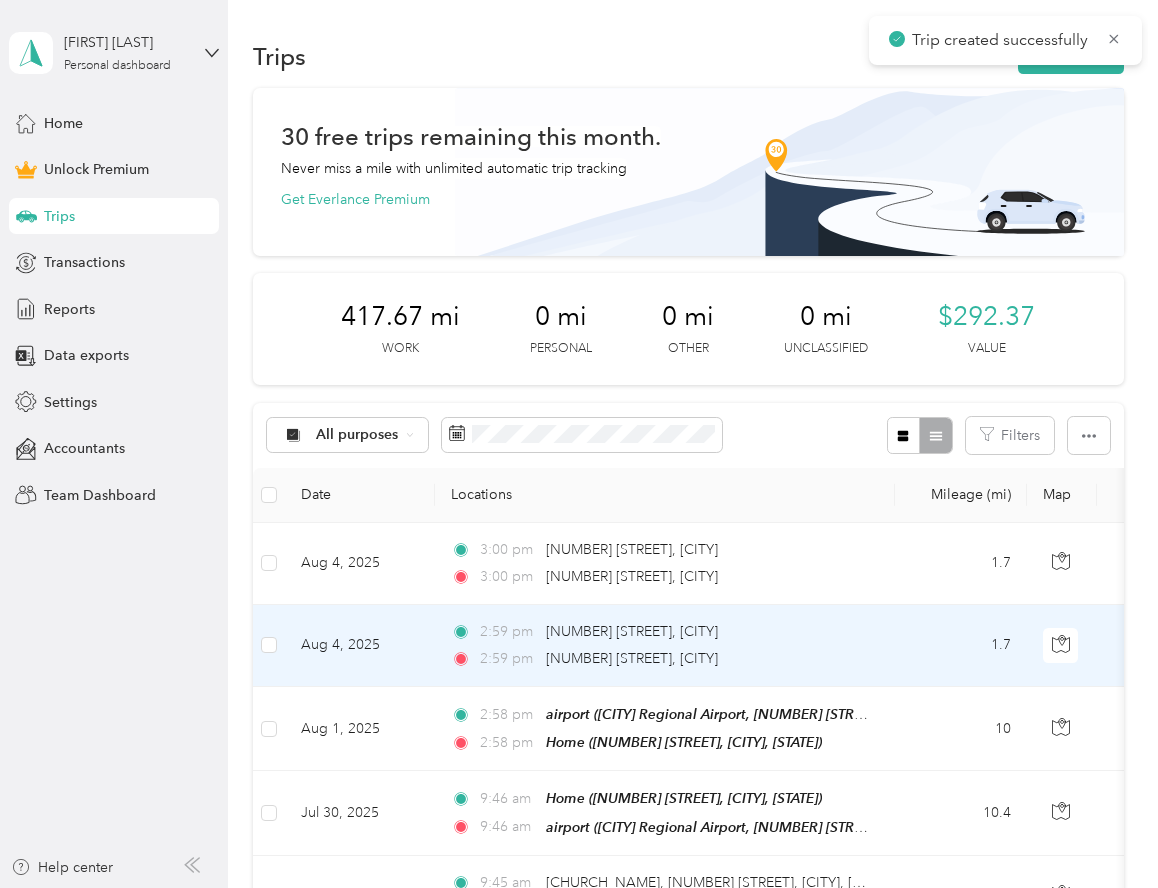 click on "[TIME] [NUMBER] [STREET], [CITY] [TIME] [NUMBER] [STREET], [CITY]" at bounding box center (665, 646) 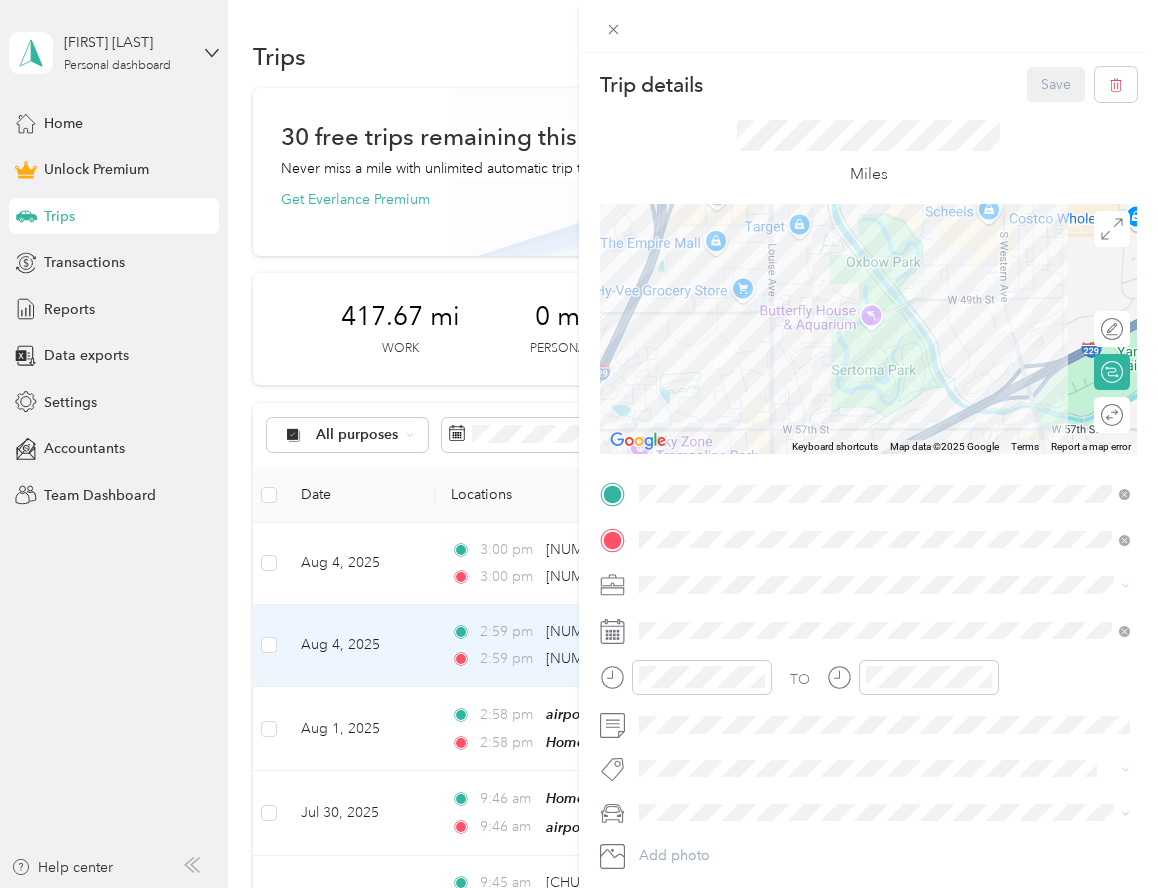 click on "Collision" at bounding box center [673, 724] 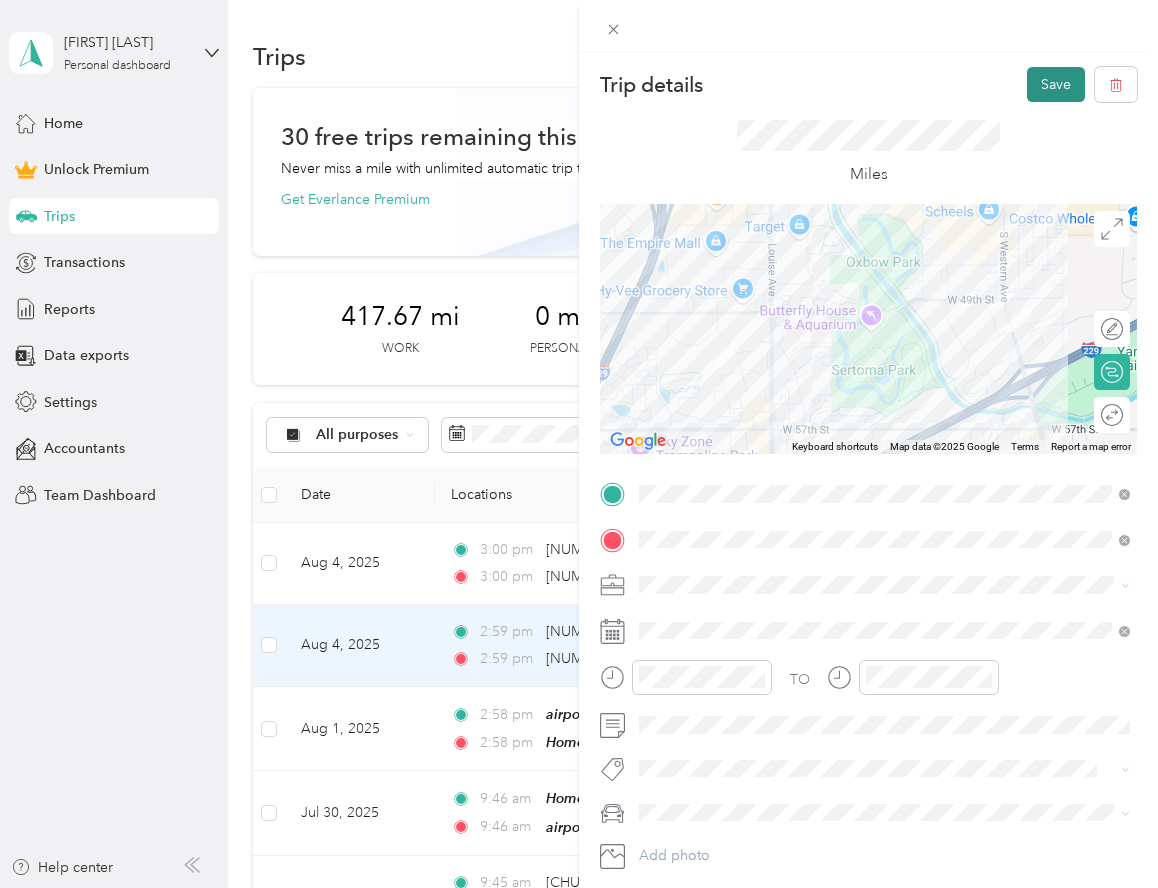 click on "Save" at bounding box center [1056, 84] 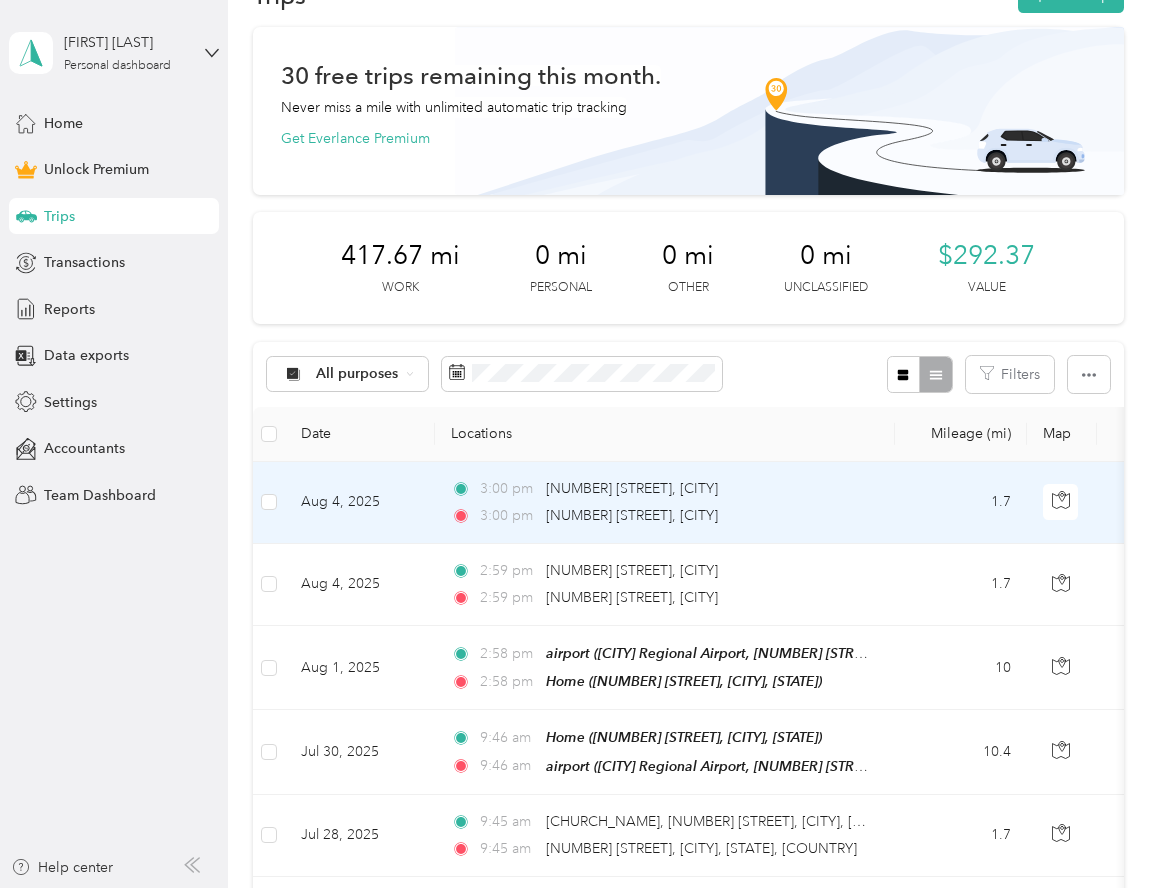 scroll, scrollTop: 0, scrollLeft: 0, axis: both 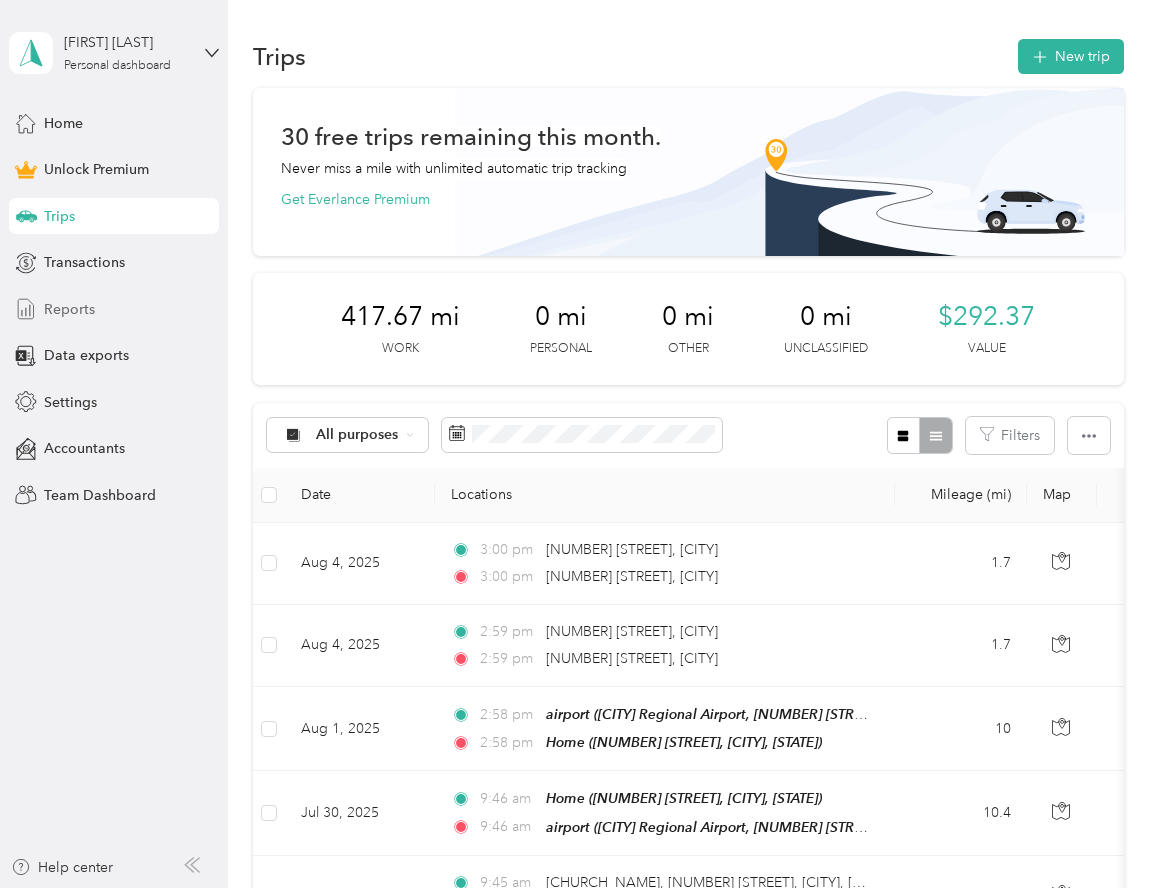 click on "Reports" at bounding box center [69, 309] 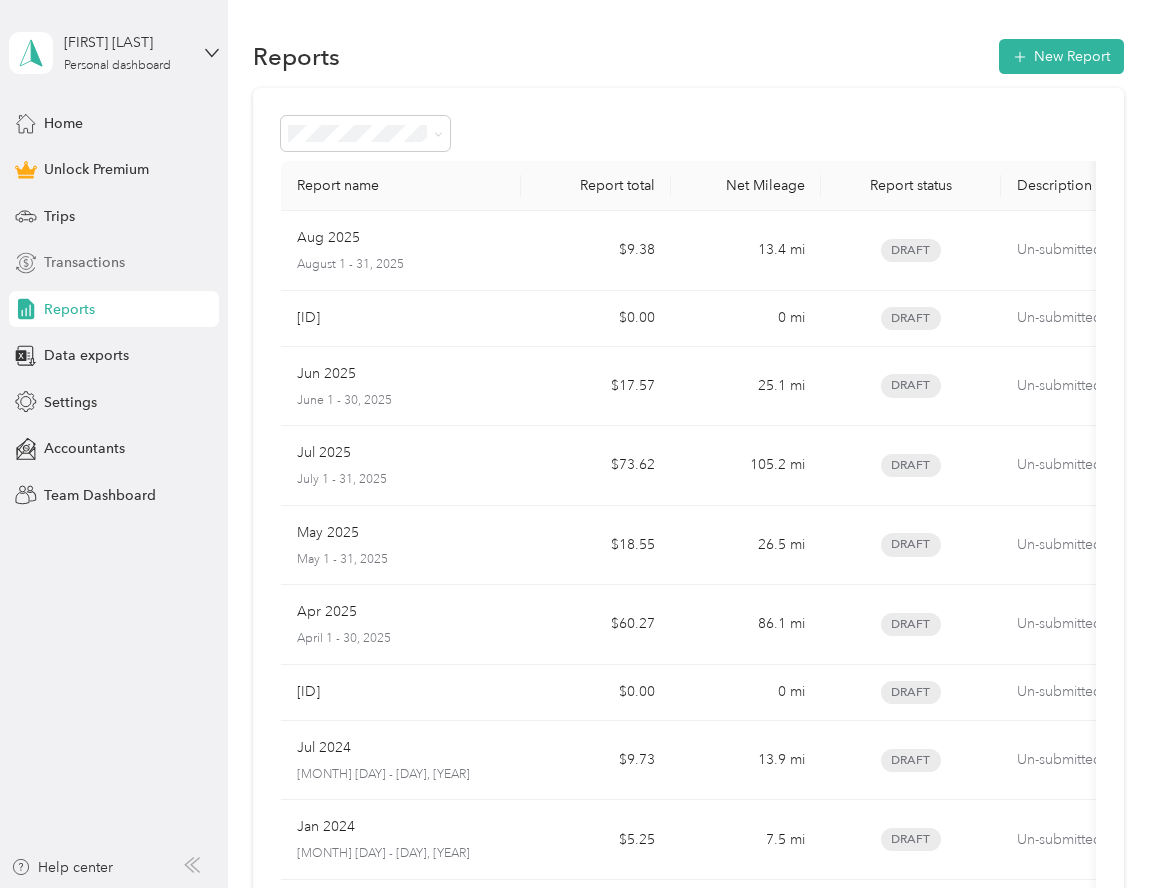 click on "Transactions" at bounding box center [84, 262] 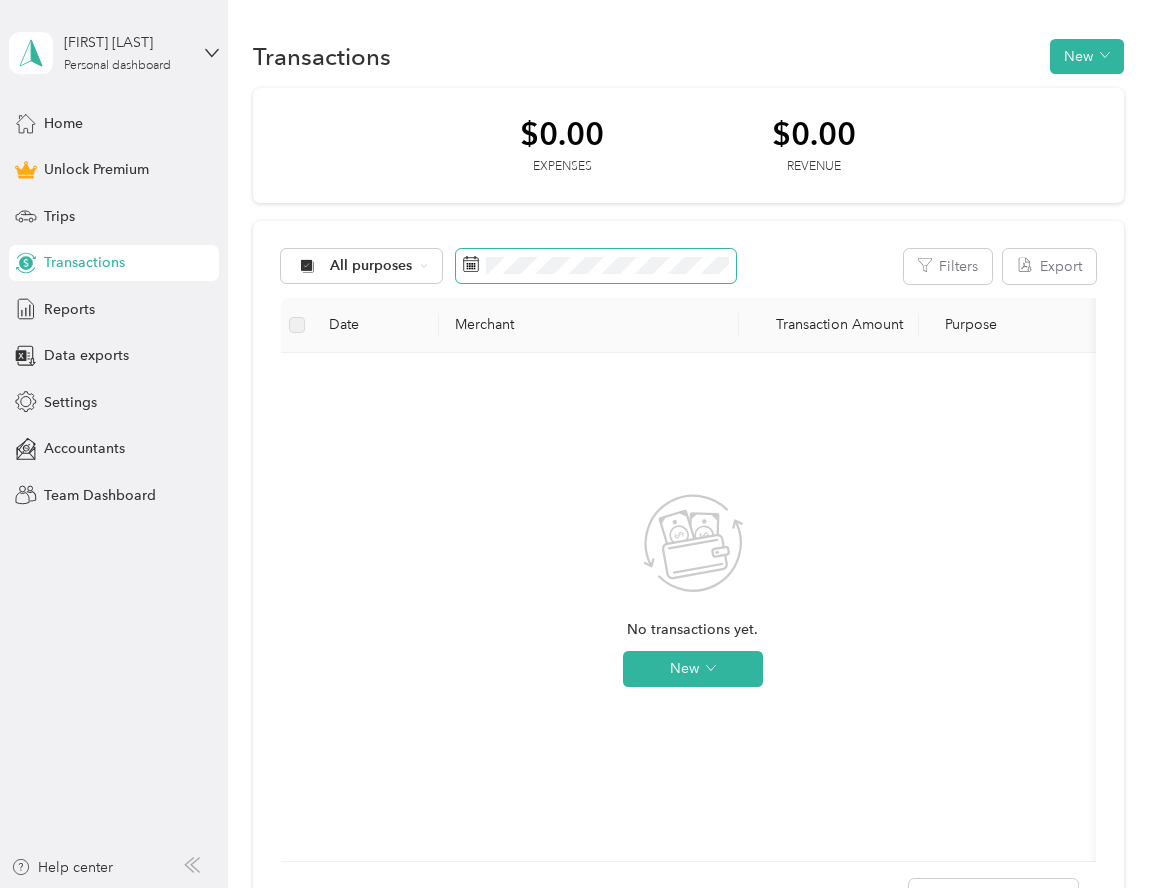click at bounding box center [596, 266] 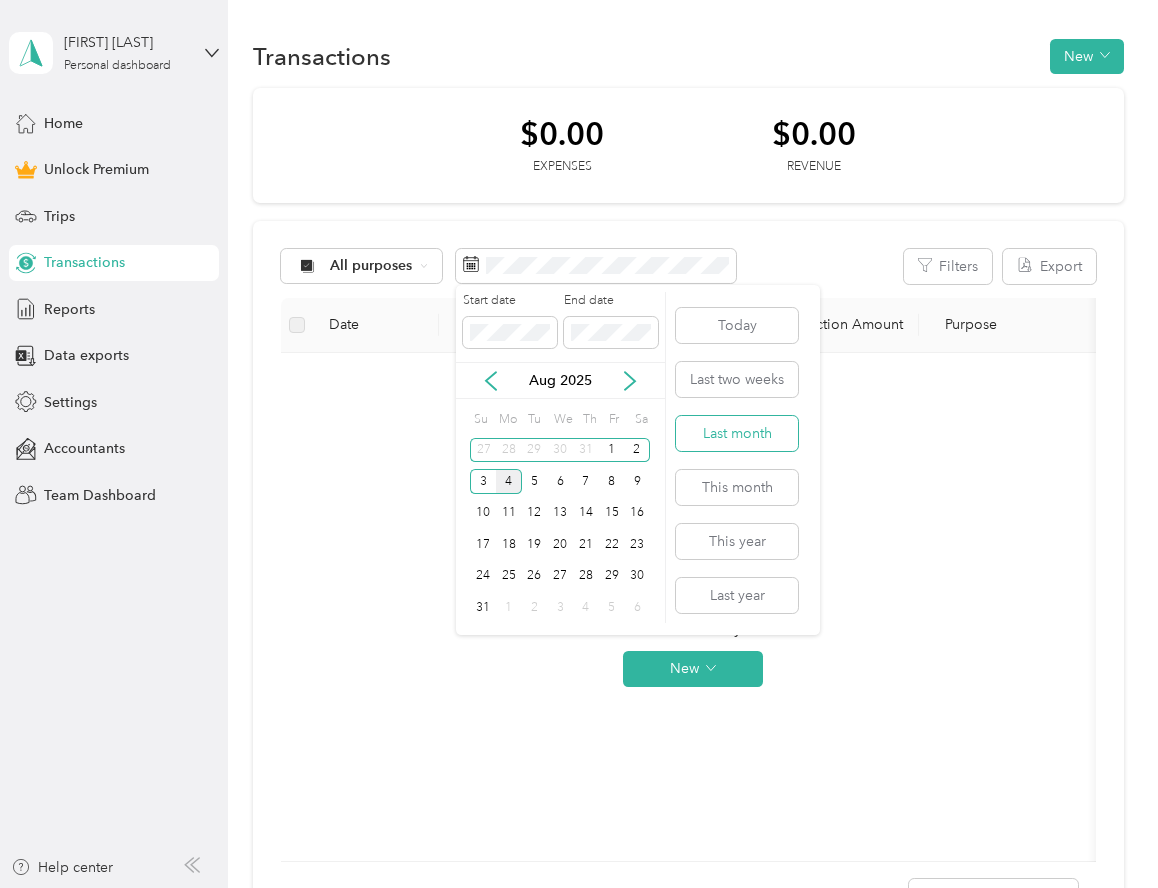click on "Last month" at bounding box center (737, 433) 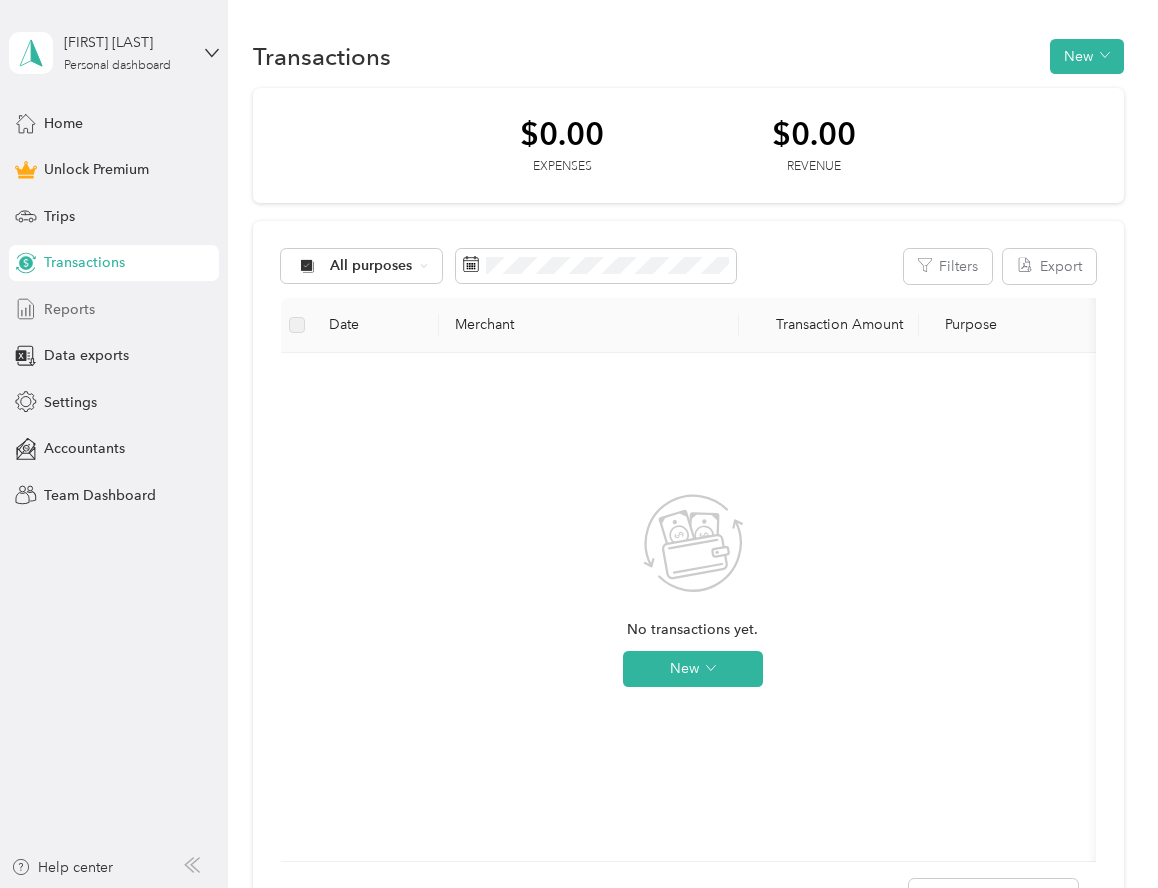 click on "Reports" at bounding box center [69, 309] 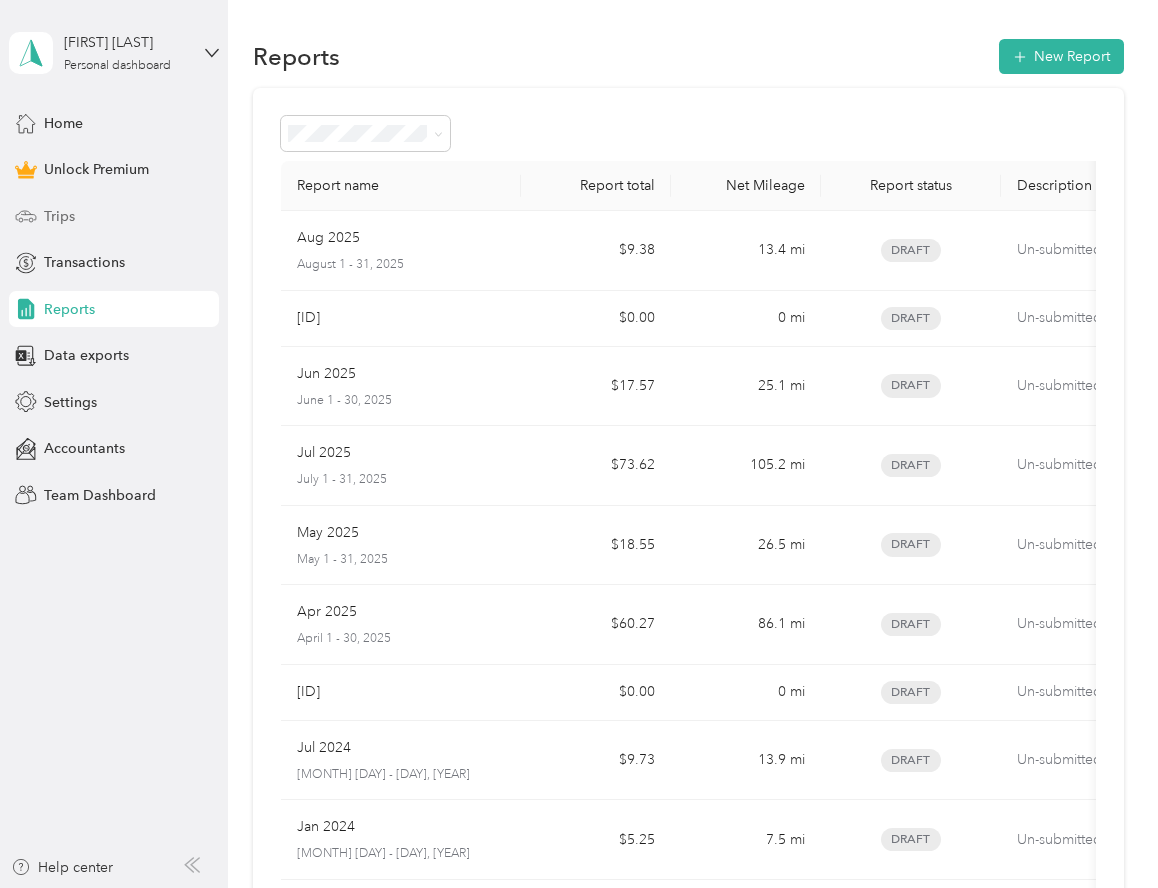 click on "Trips" at bounding box center [59, 216] 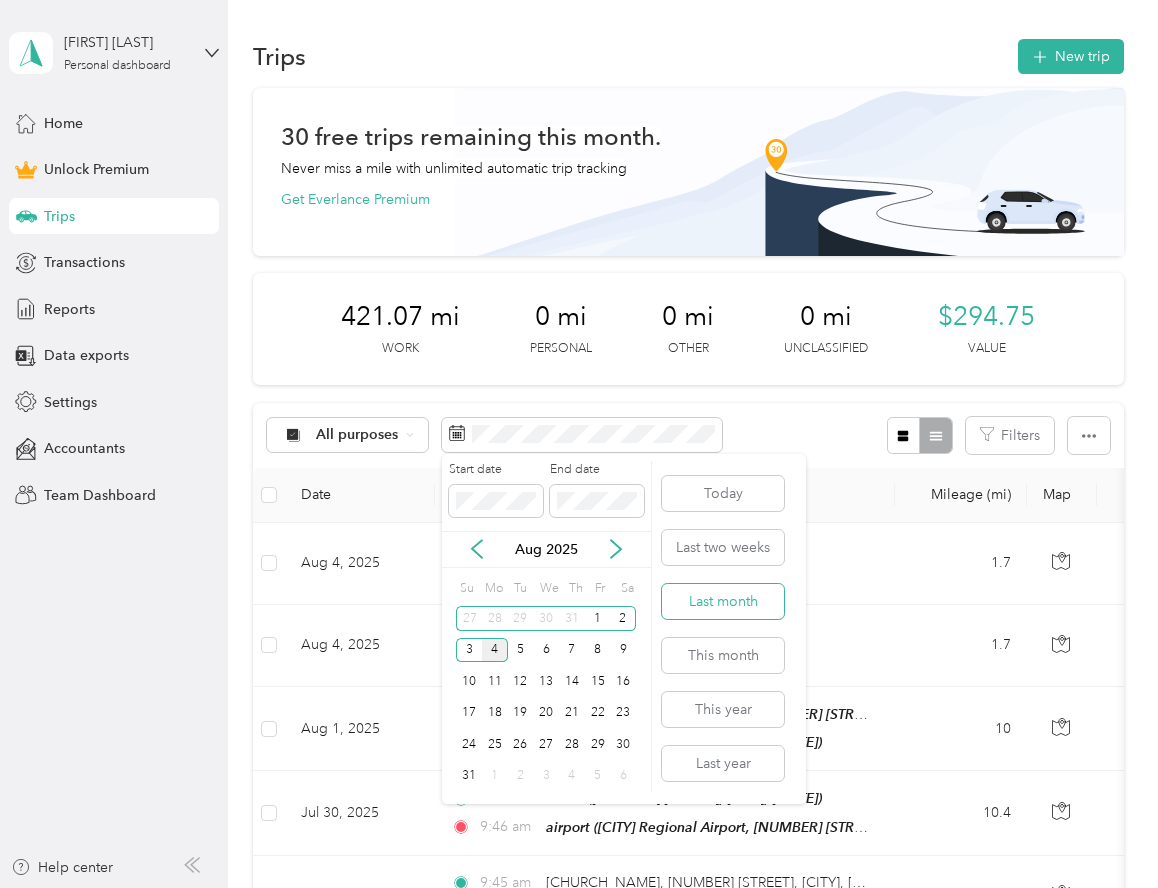 click on "Last month" at bounding box center (723, 601) 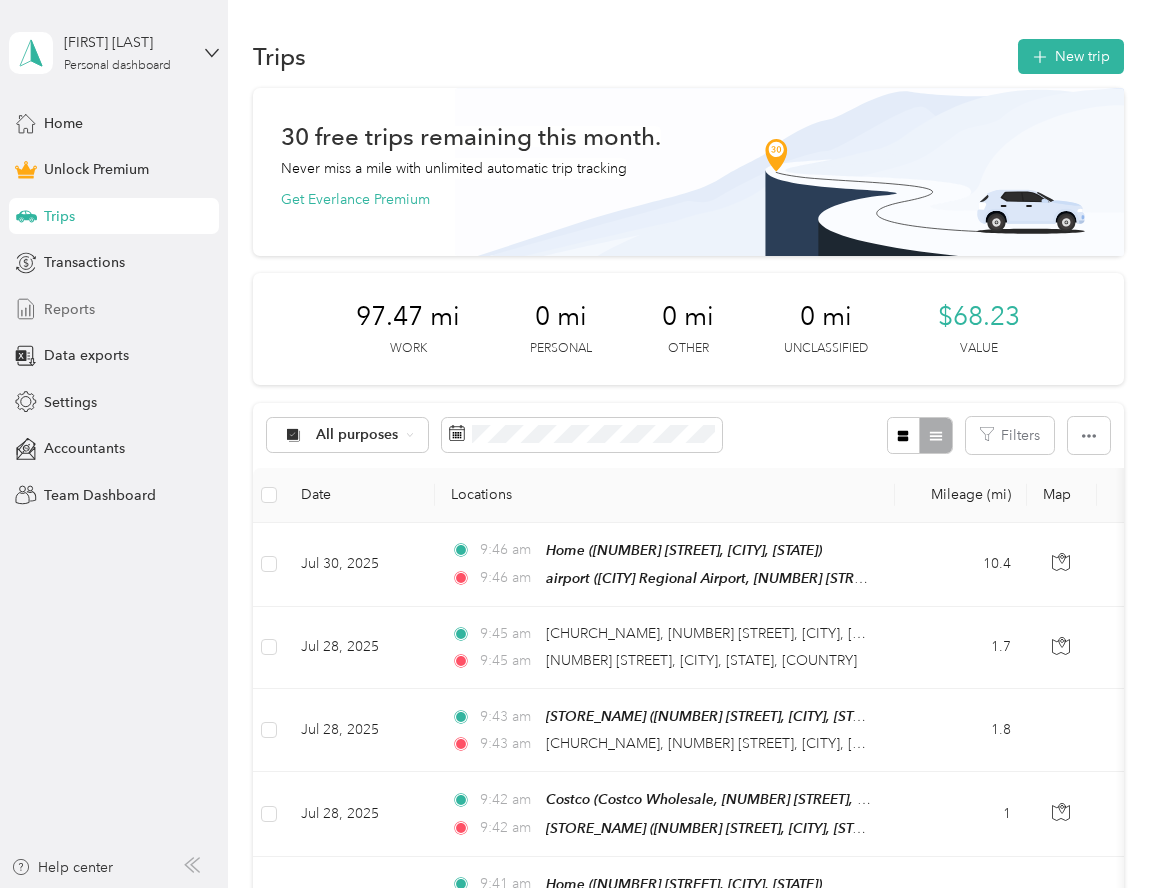 click on "Reports" at bounding box center [69, 309] 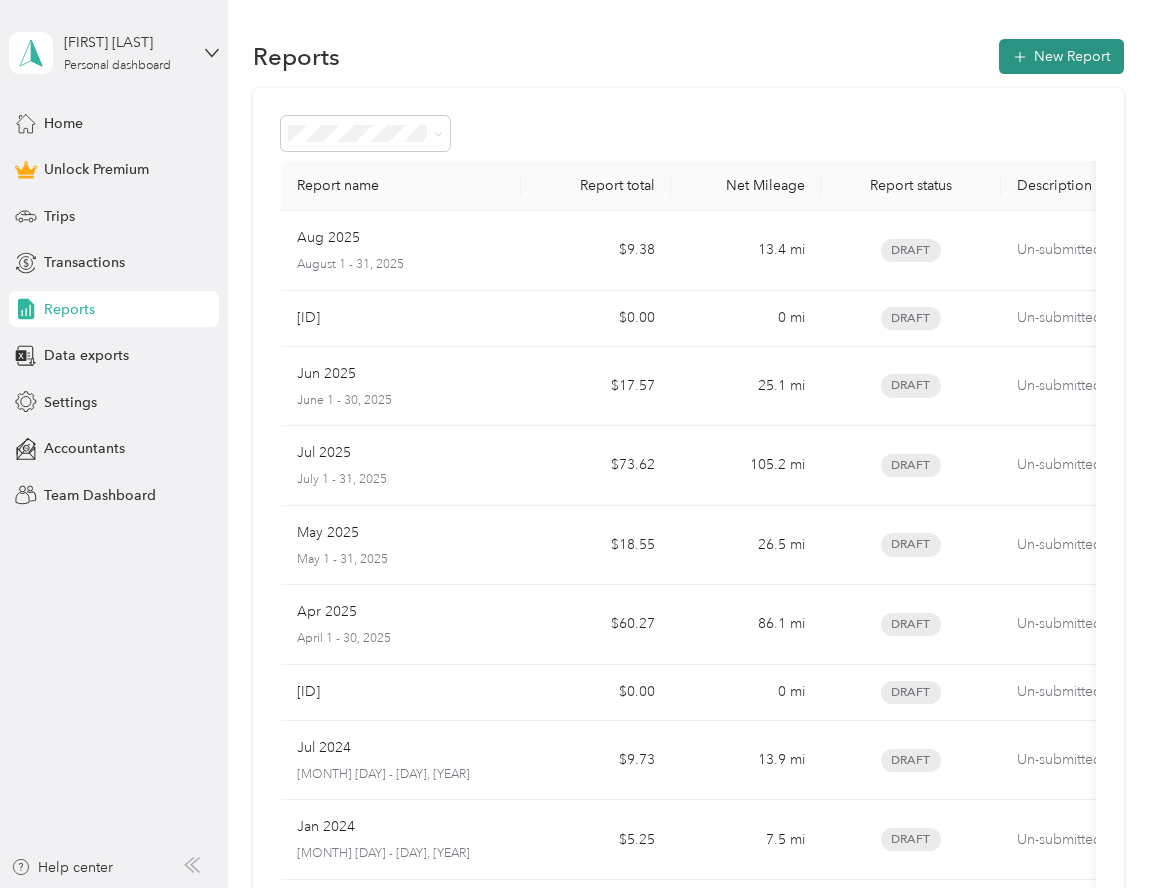 click on "New Report" at bounding box center [1061, 56] 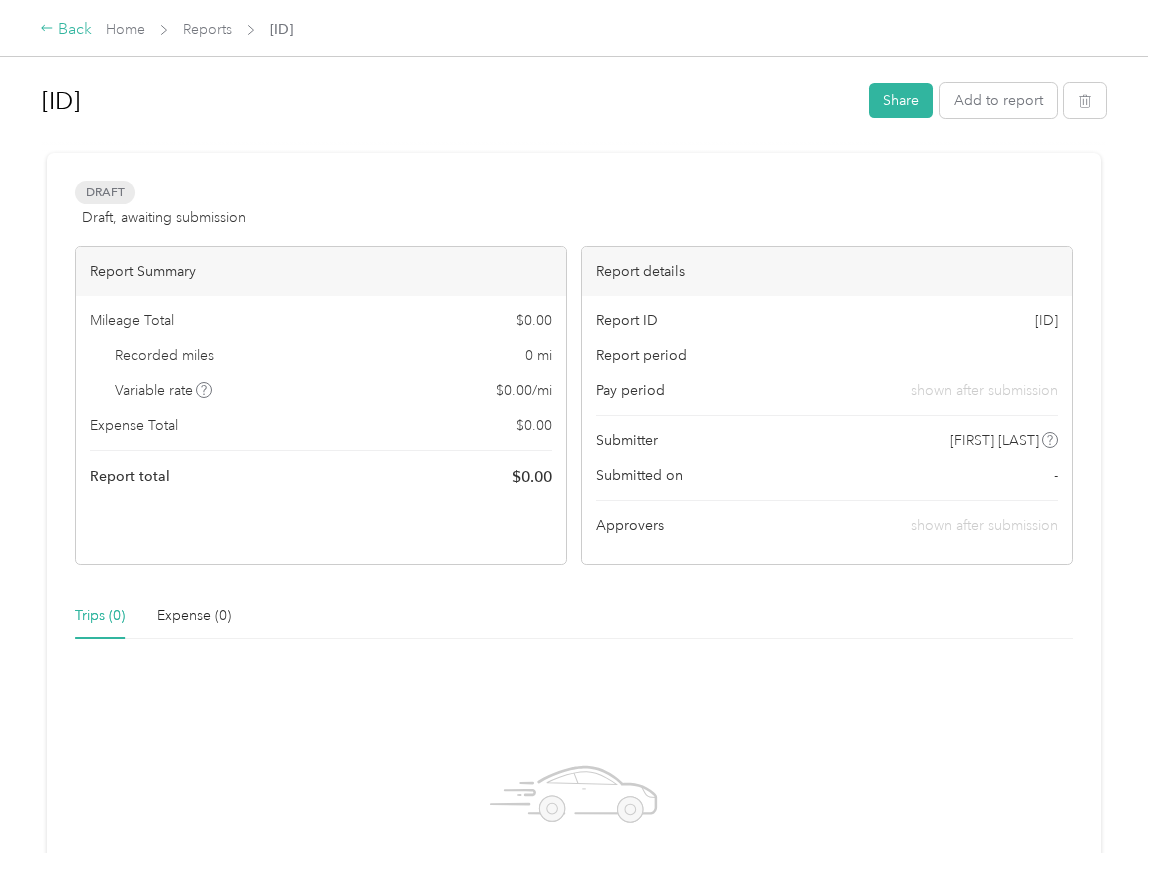 click on "Back" at bounding box center (66, 30) 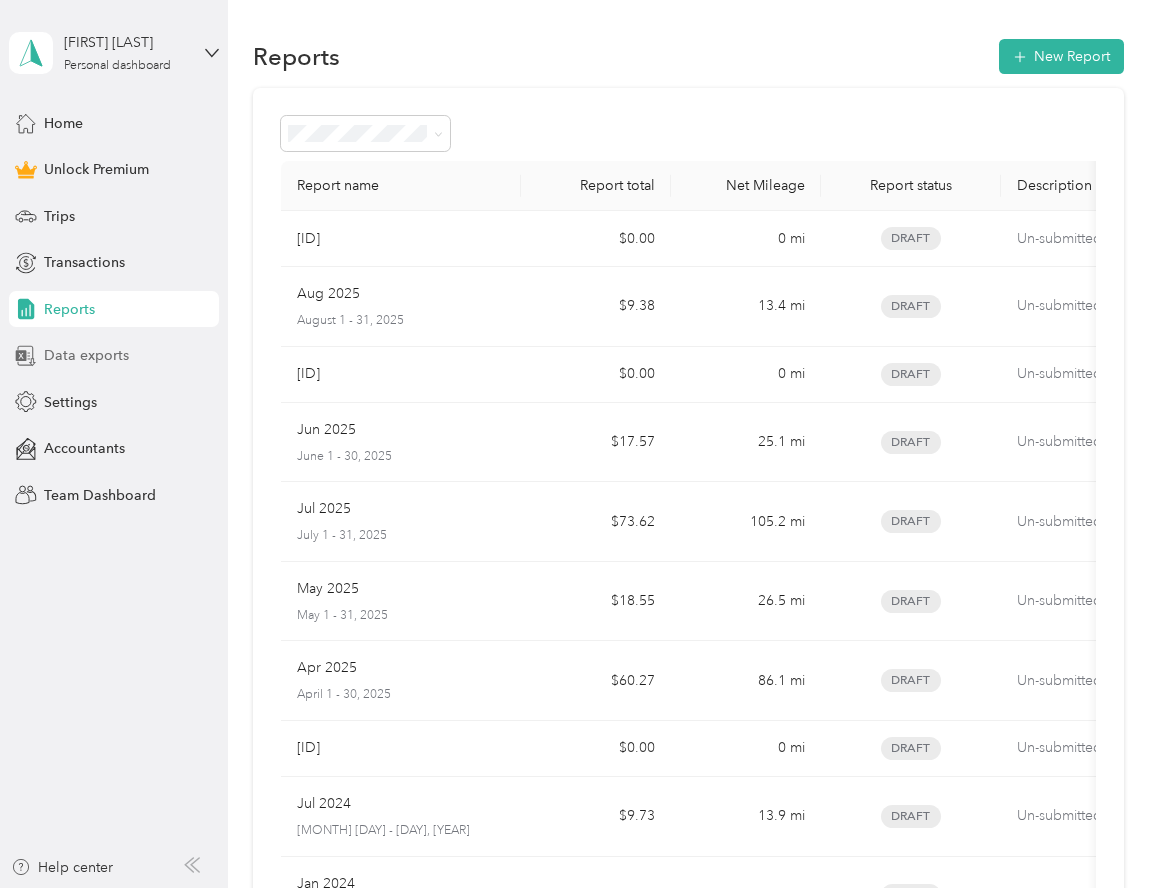 click on "Data exports" at bounding box center [86, 355] 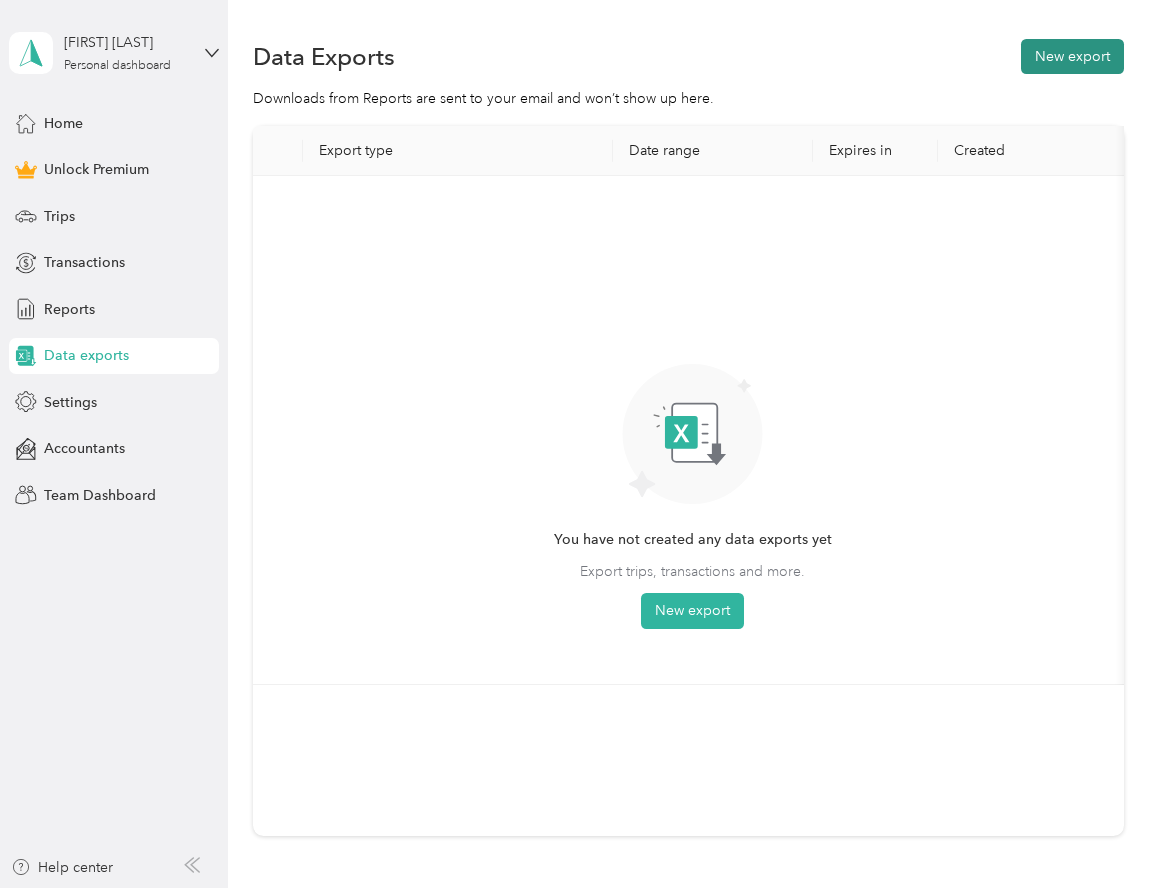 click on "New export" at bounding box center (1072, 56) 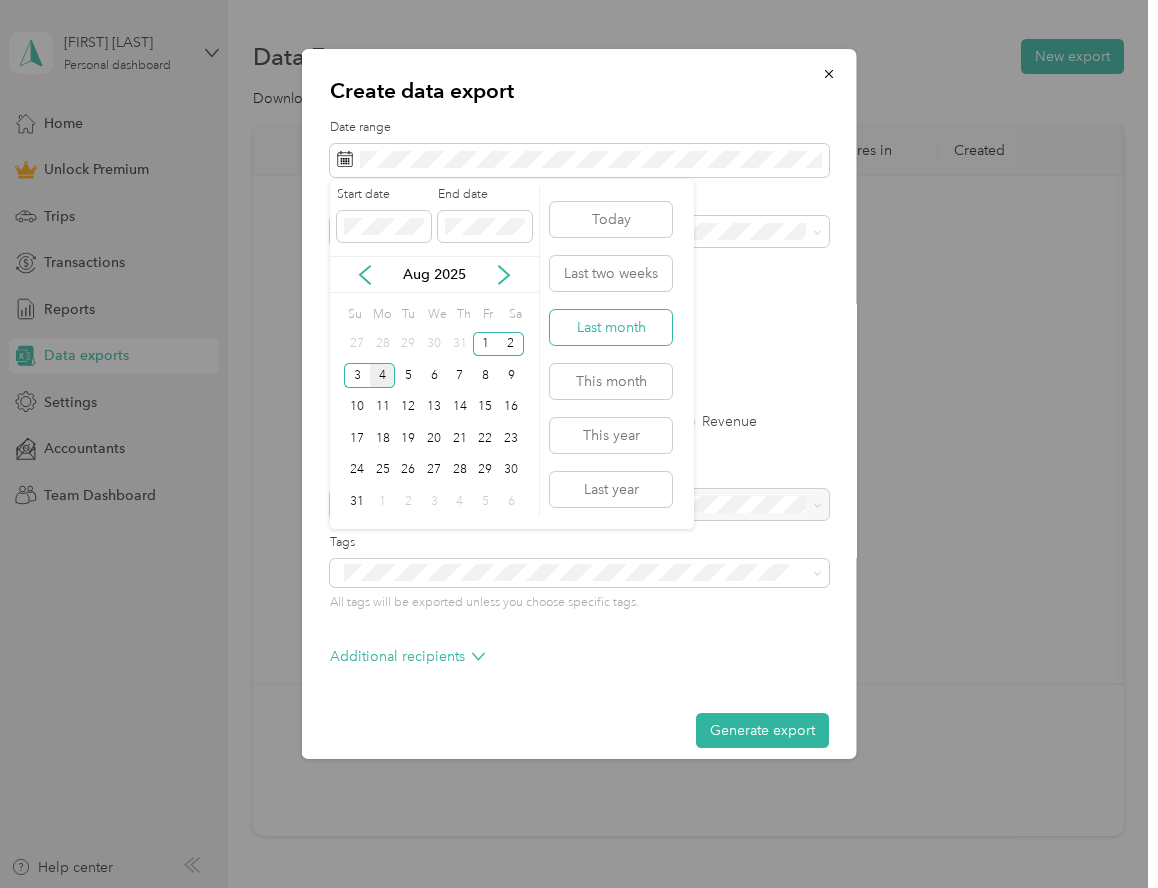 click on "Last month" at bounding box center [611, 327] 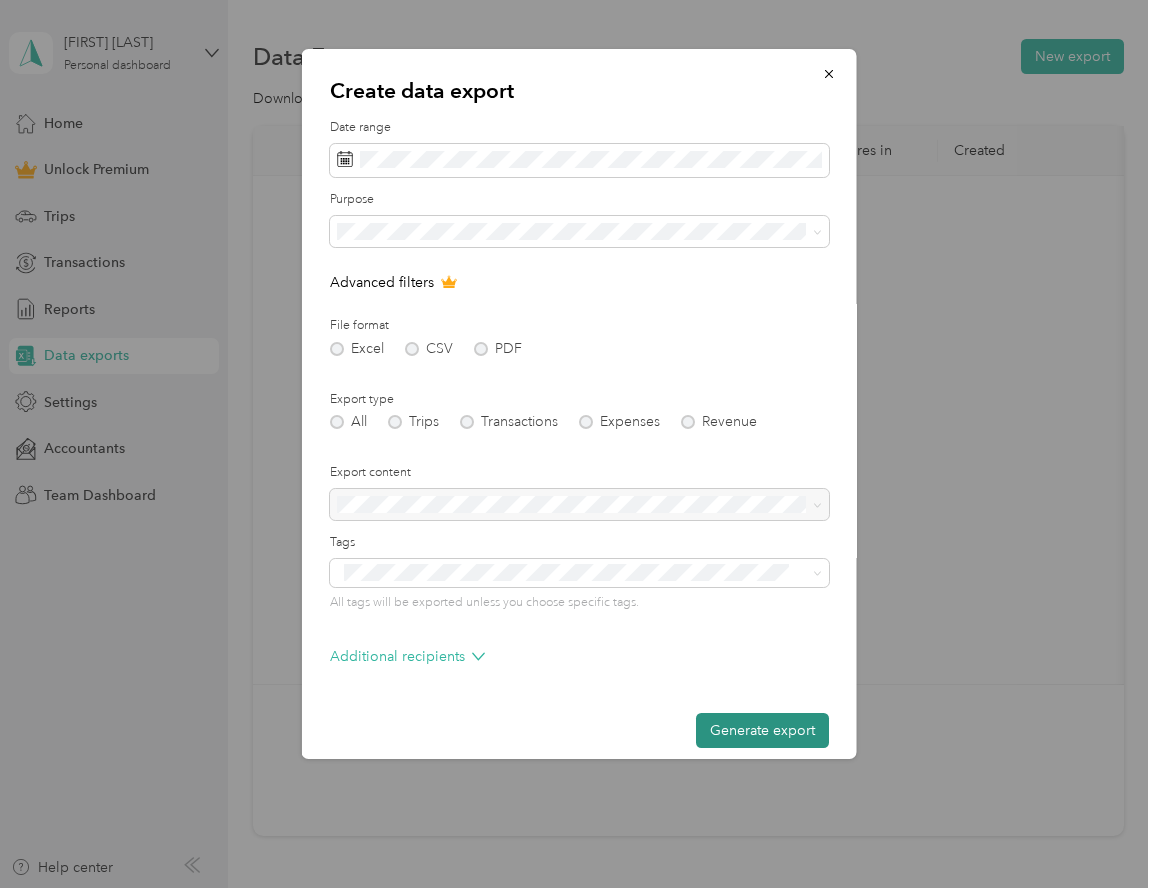 click on "Generate export" at bounding box center (762, 730) 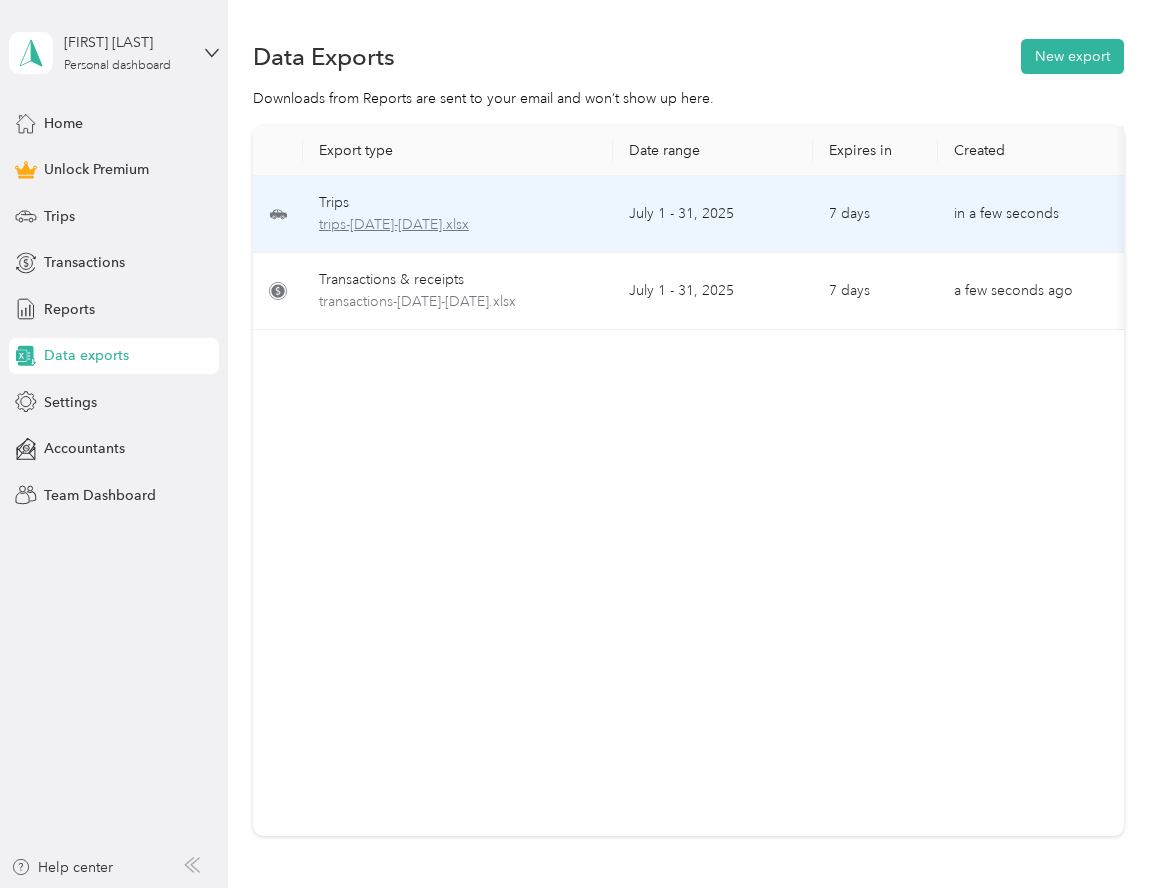 click on "trips-[DATE]-[DATE].xlsx" at bounding box center [458, 225] 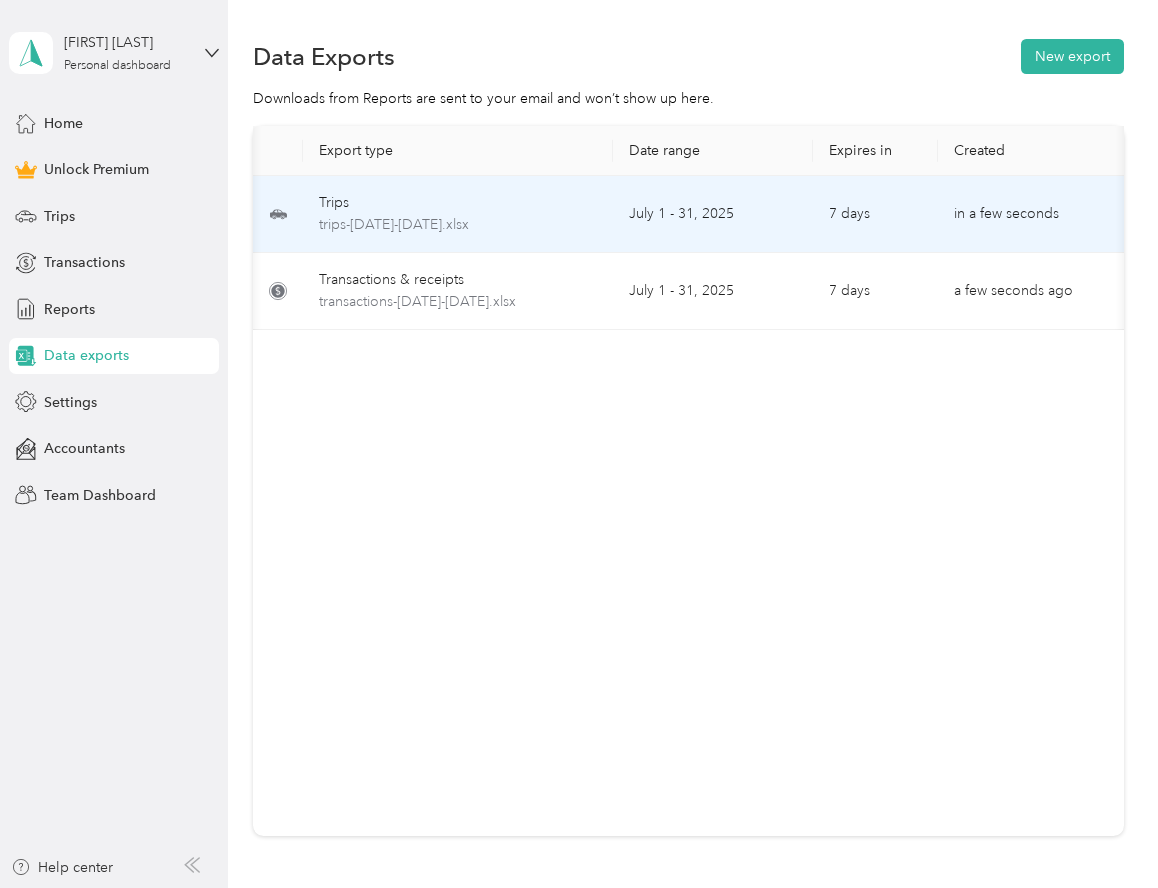 scroll, scrollTop: 0, scrollLeft: 2, axis: horizontal 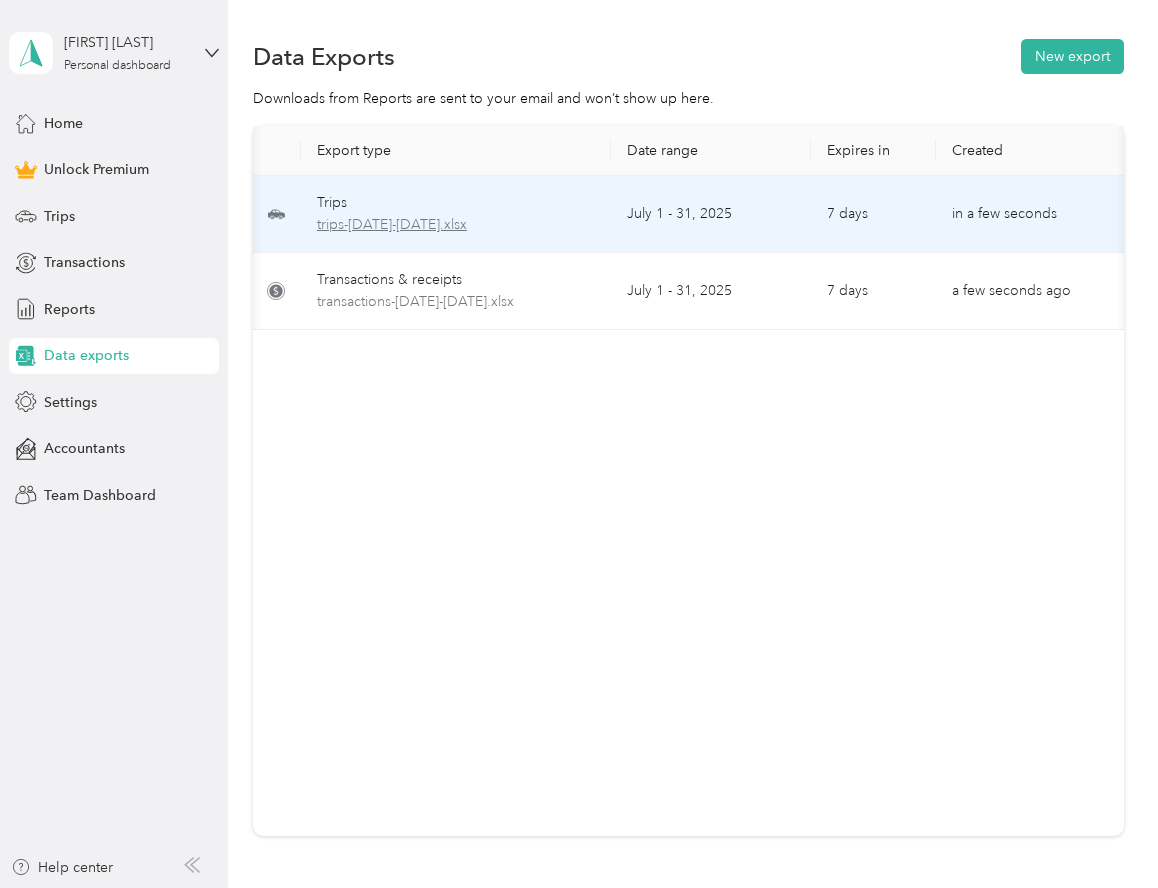 click on "trips-[DATE]-[DATE].xlsx" at bounding box center [456, 225] 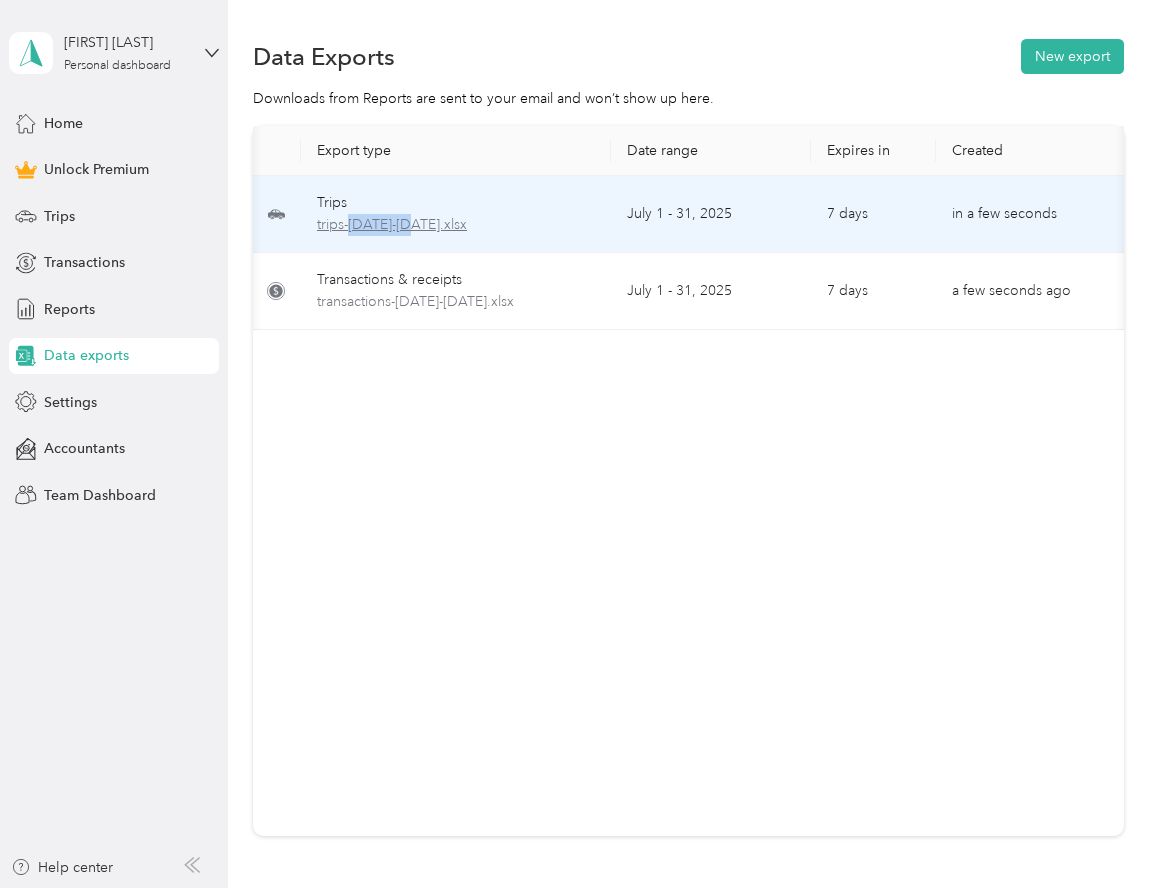 click on "trips-[DATE]-[DATE].xlsx" at bounding box center (456, 225) 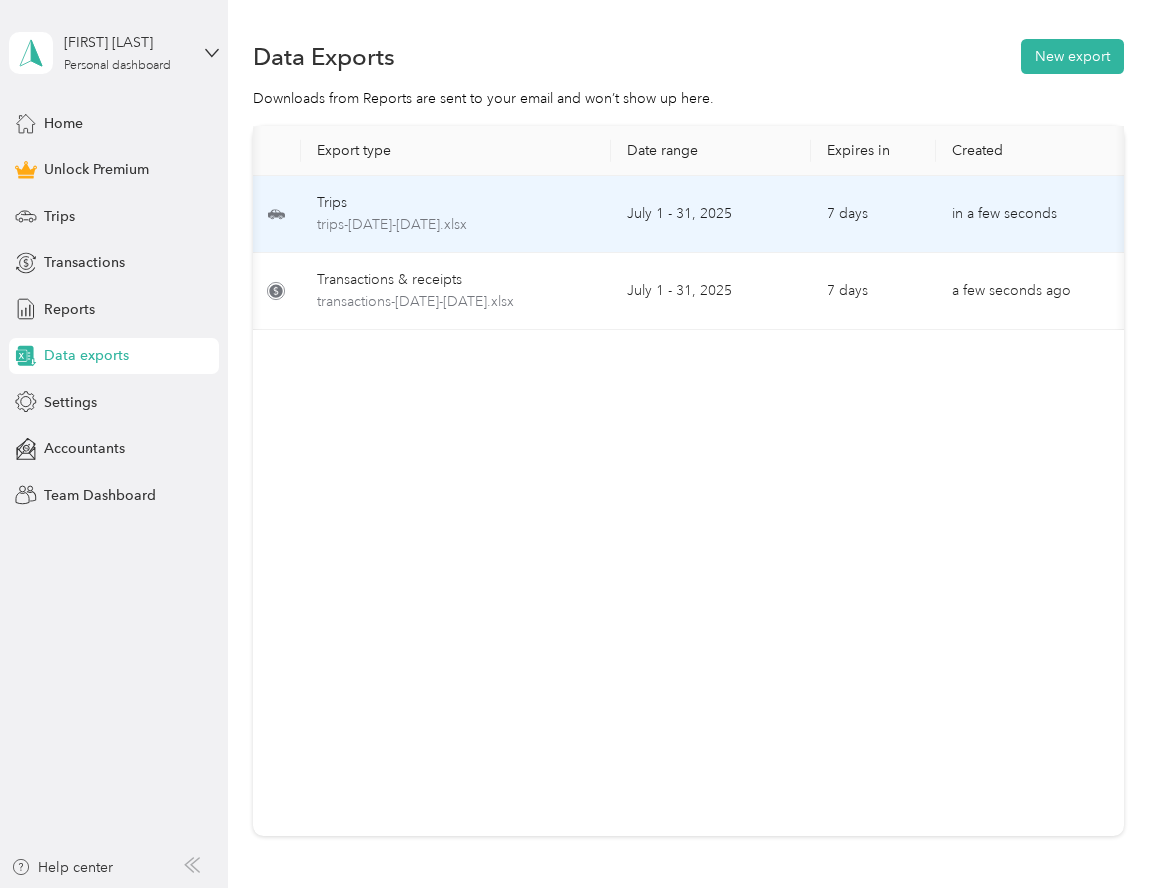 click on "trips-[DATE]-[DATE].xlsx" at bounding box center [456, 214] 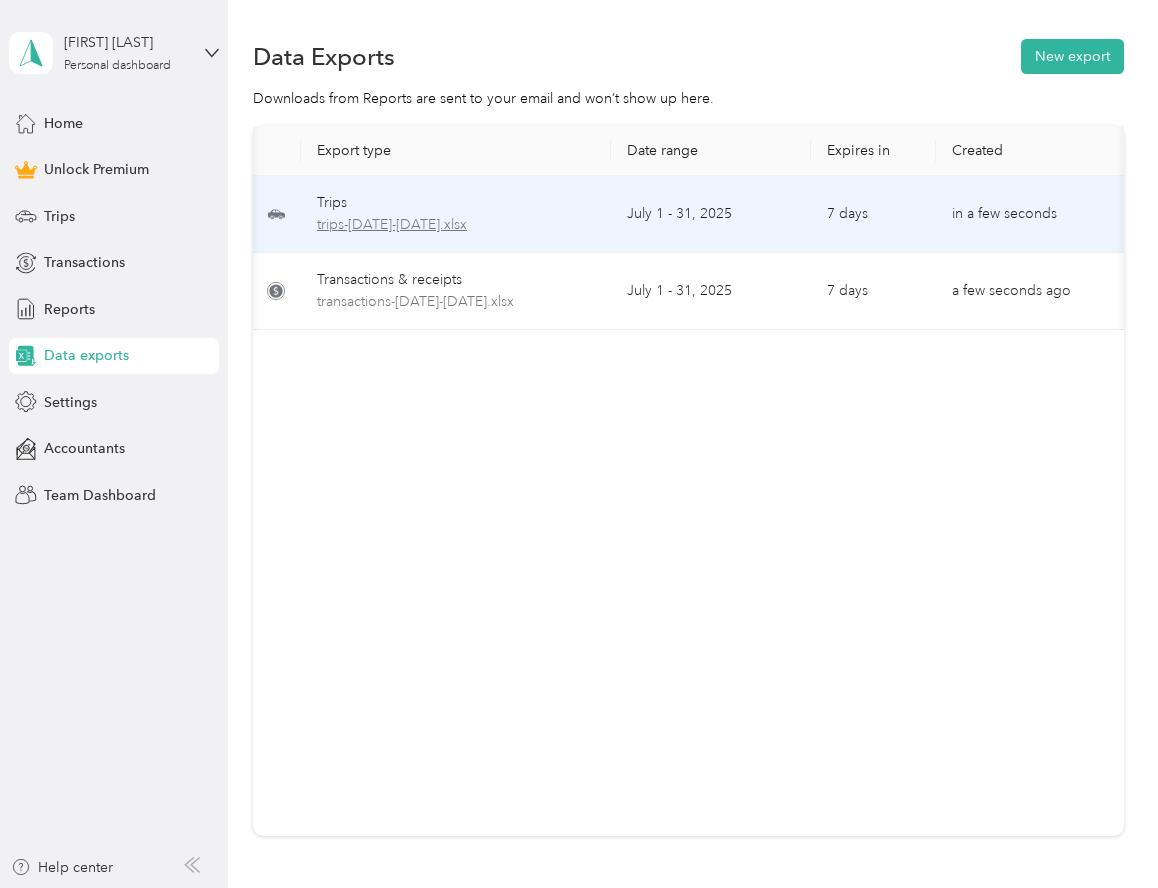 click on "trips-[DATE]-[DATE].xlsx" at bounding box center [456, 225] 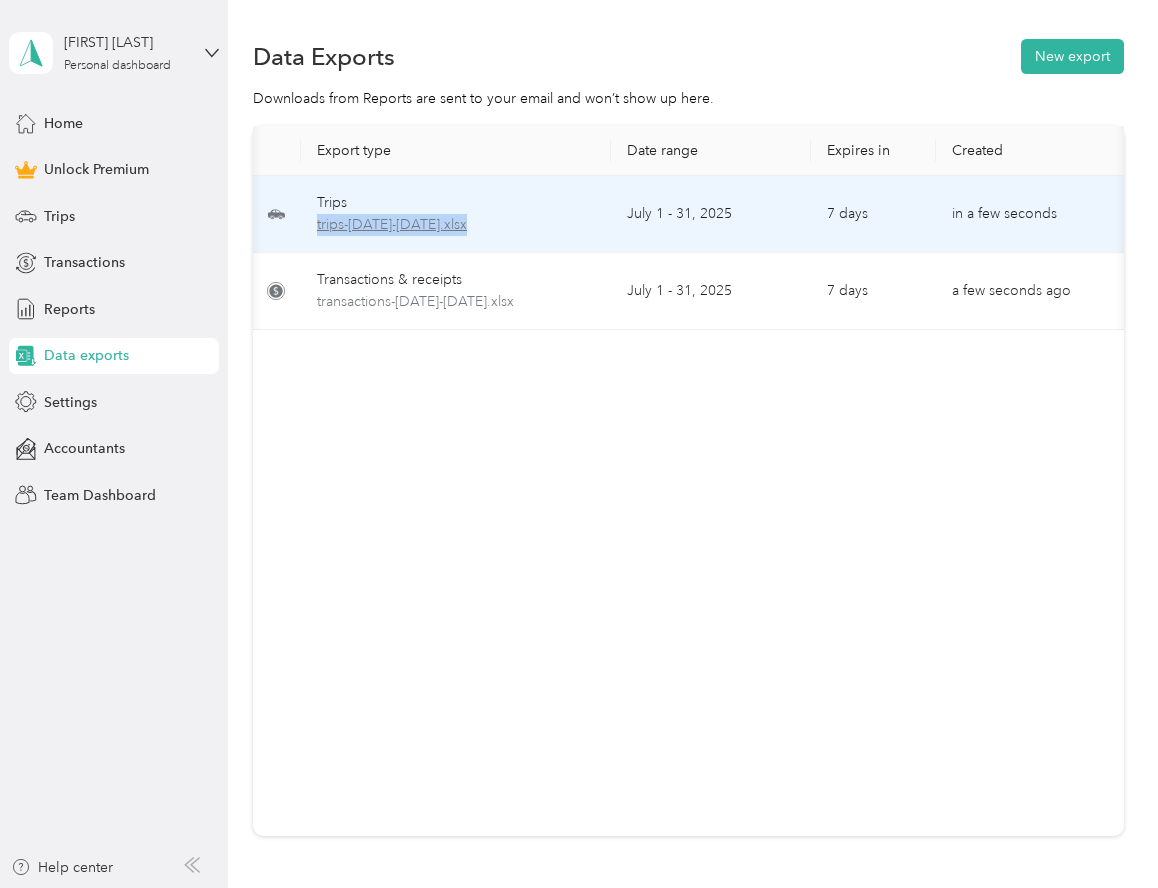 click on "trips-[DATE]-[DATE].xlsx" at bounding box center (456, 225) 